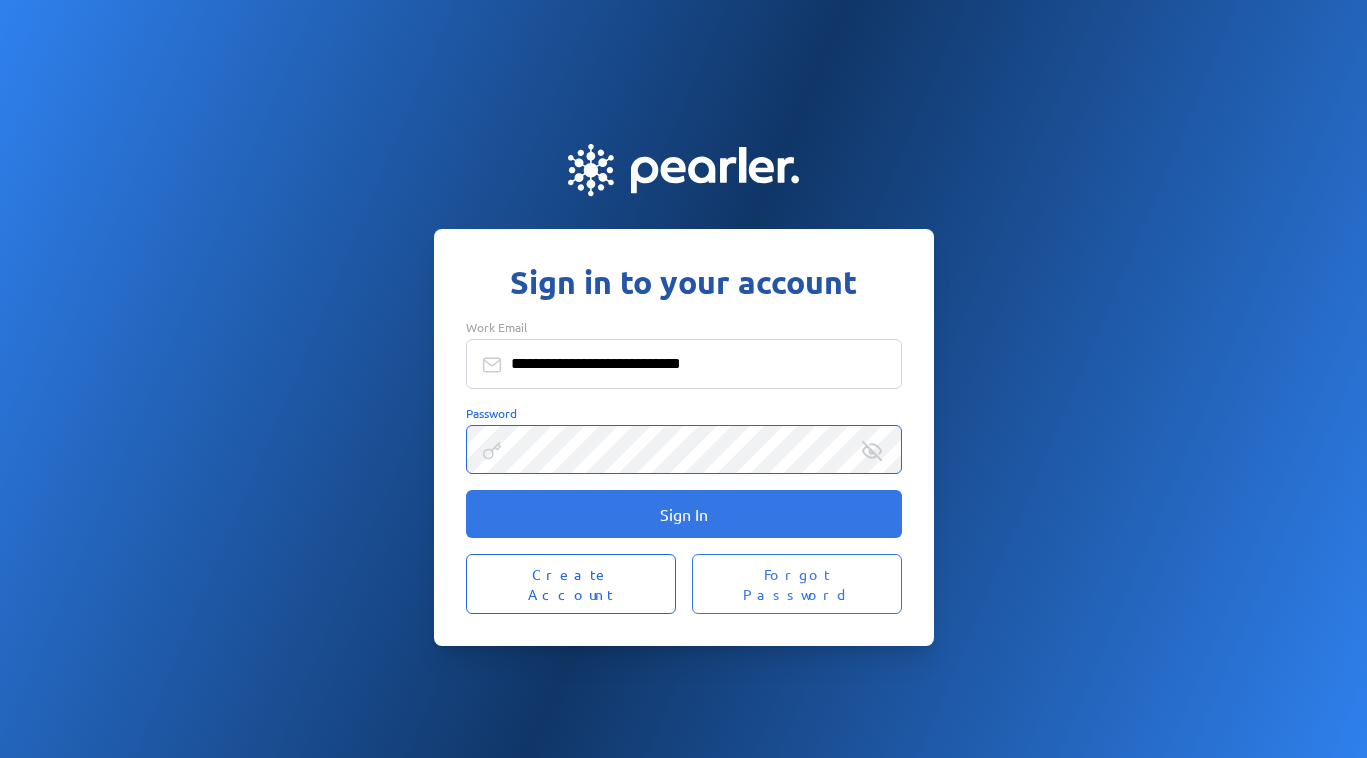 scroll, scrollTop: 0, scrollLeft: 0, axis: both 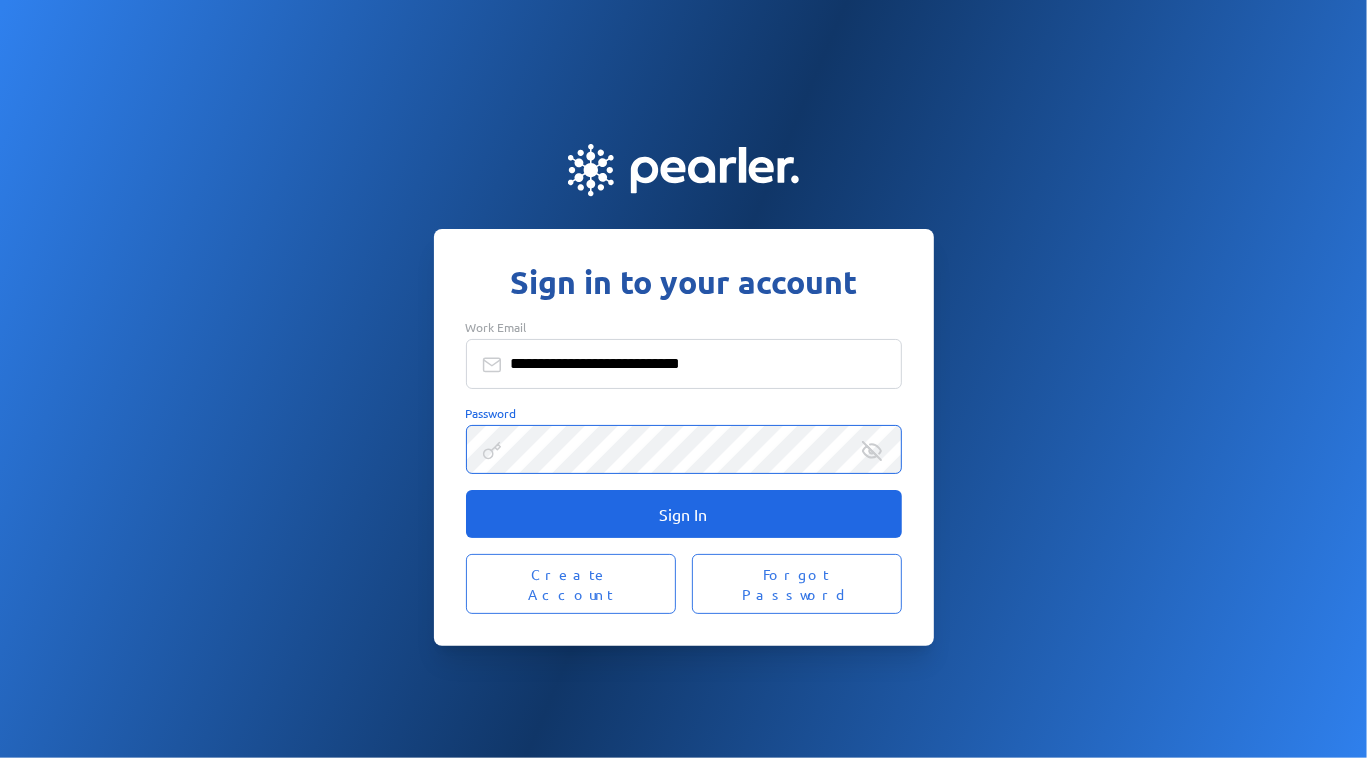 click on "Sign In" at bounding box center [684, 514] 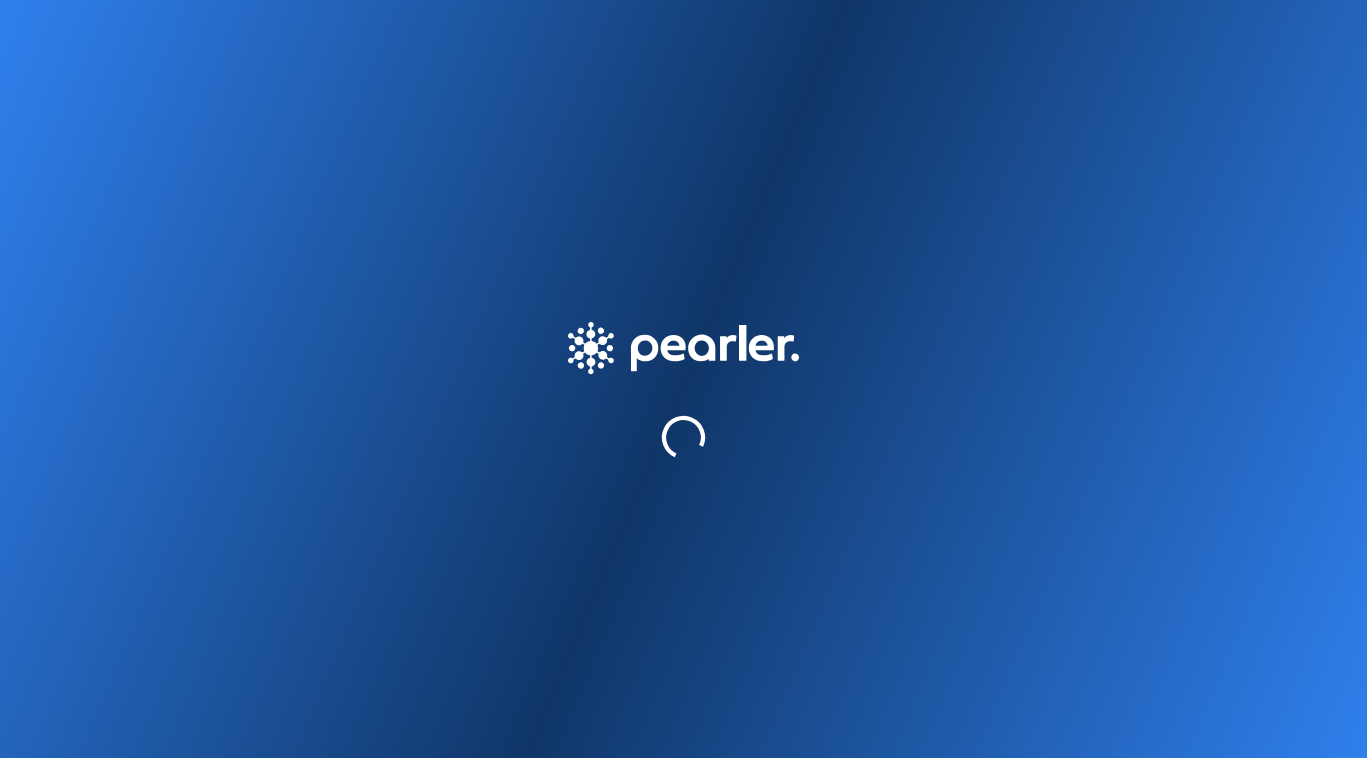 scroll, scrollTop: 0, scrollLeft: 0, axis: both 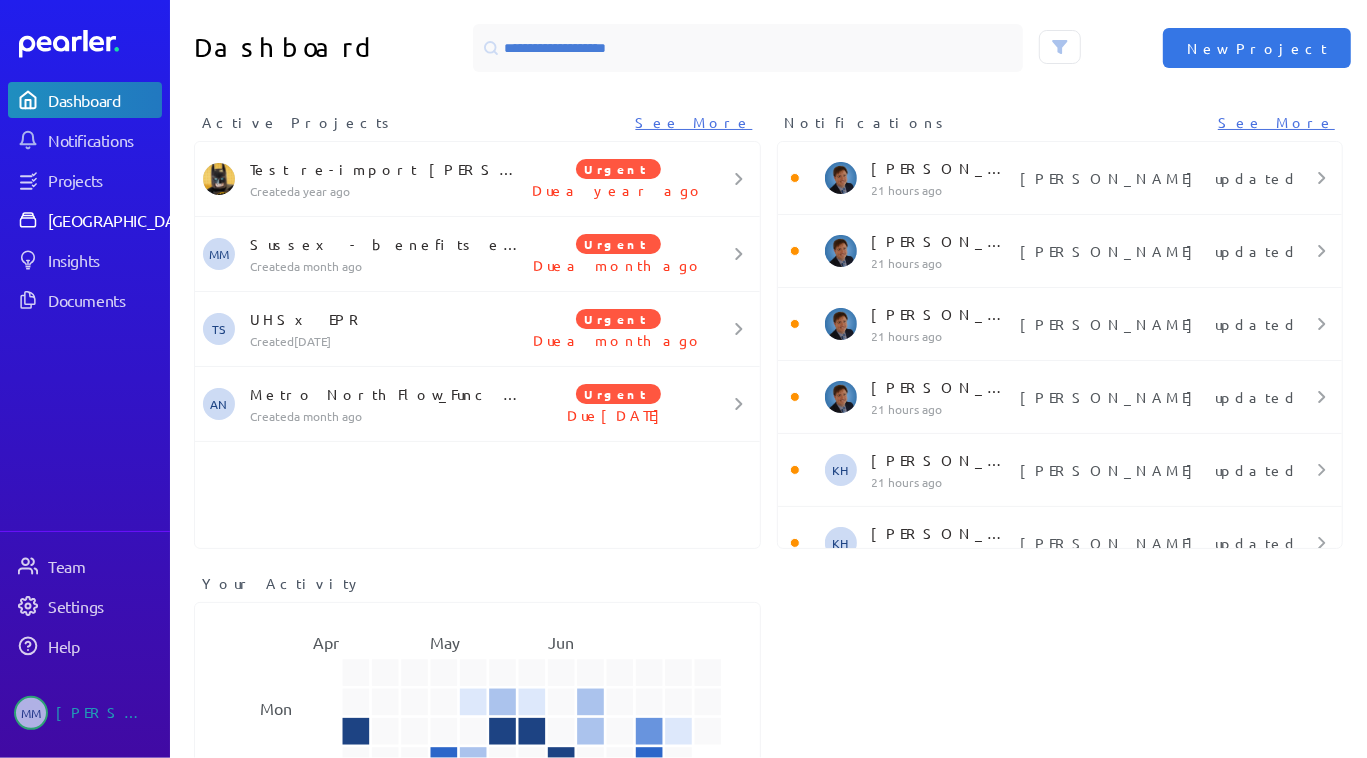 click on "[GEOGRAPHIC_DATA]" at bounding box center (122, 220) 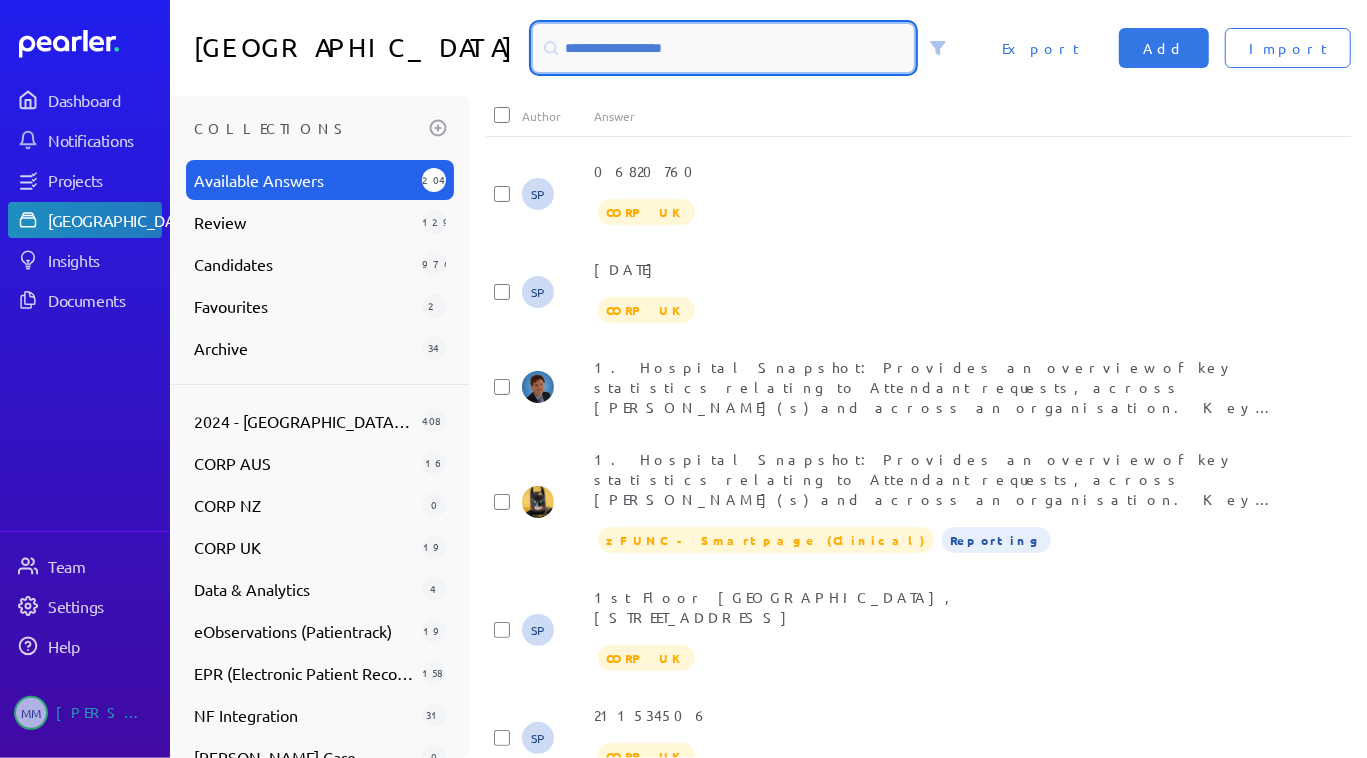 click at bounding box center [723, 48] 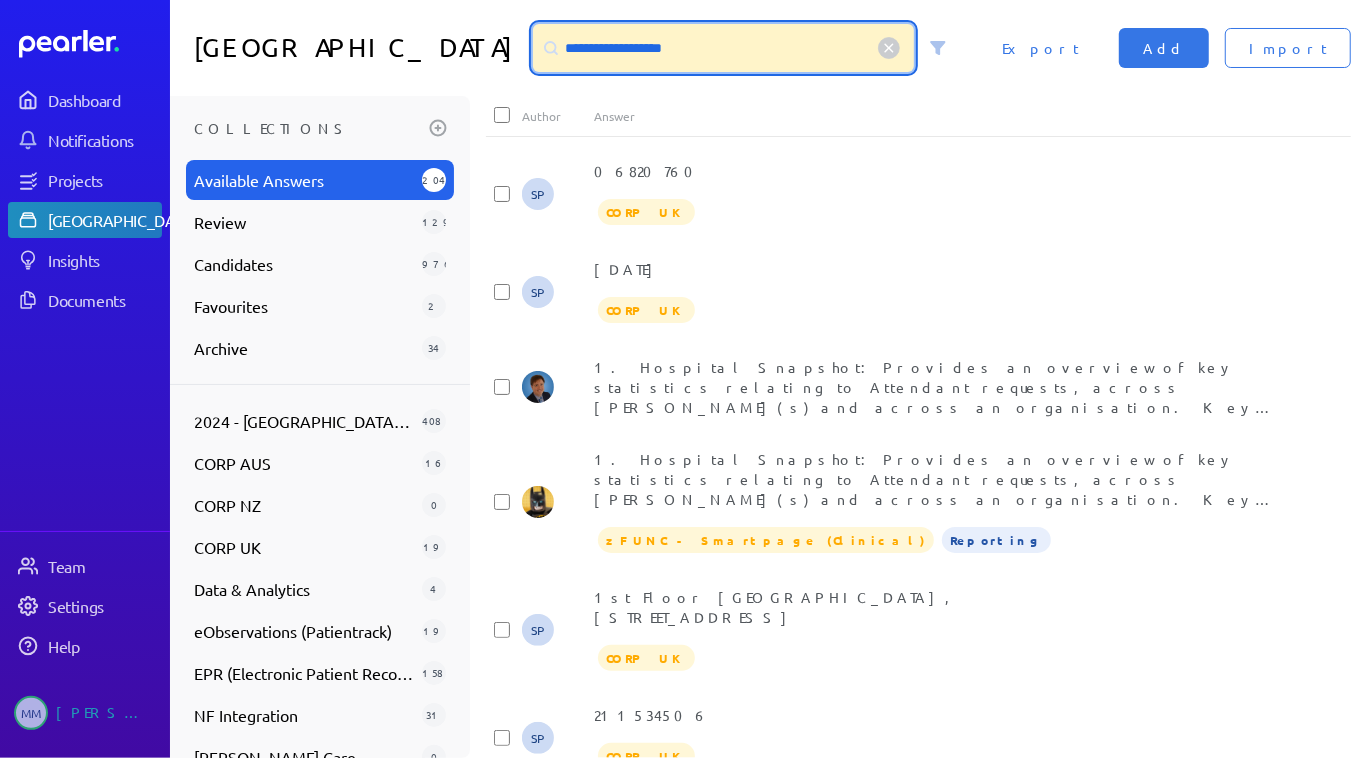type on "**********" 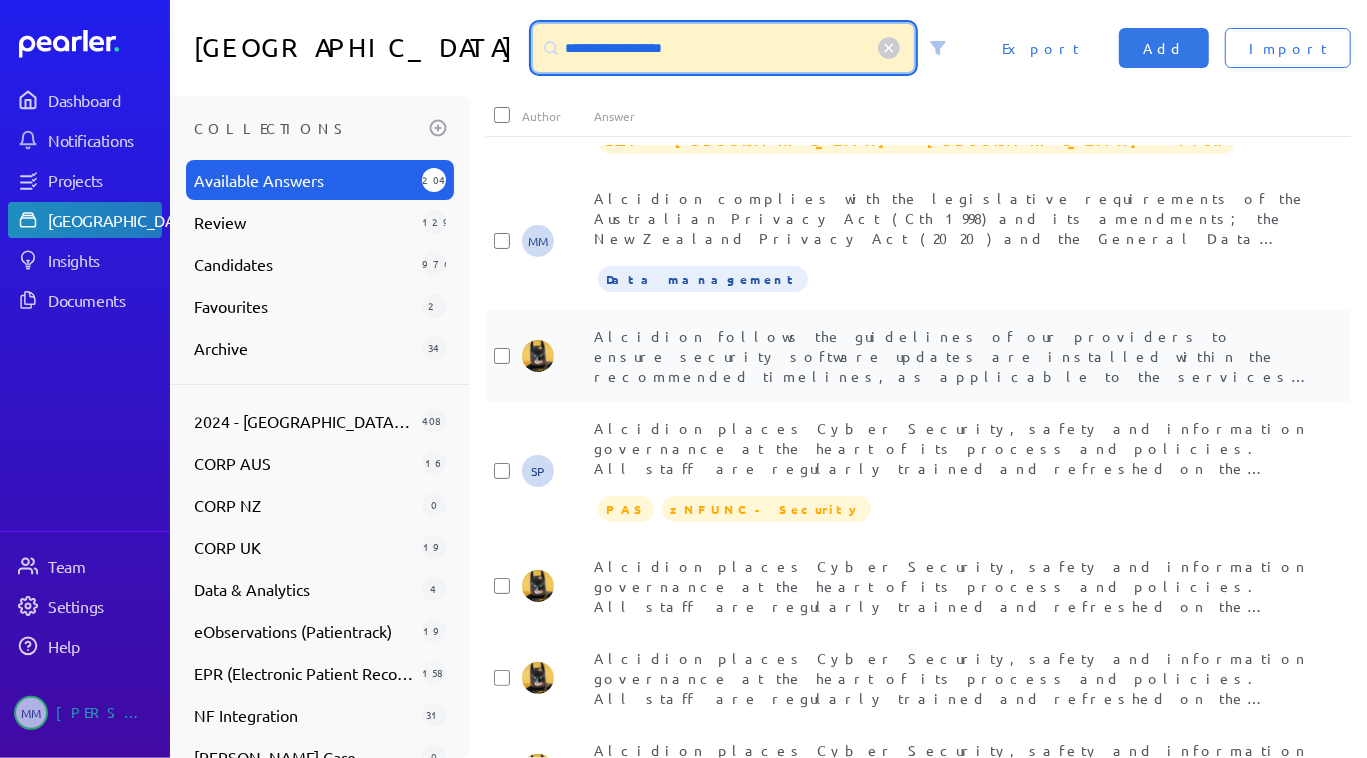 scroll, scrollTop: 272, scrollLeft: 0, axis: vertical 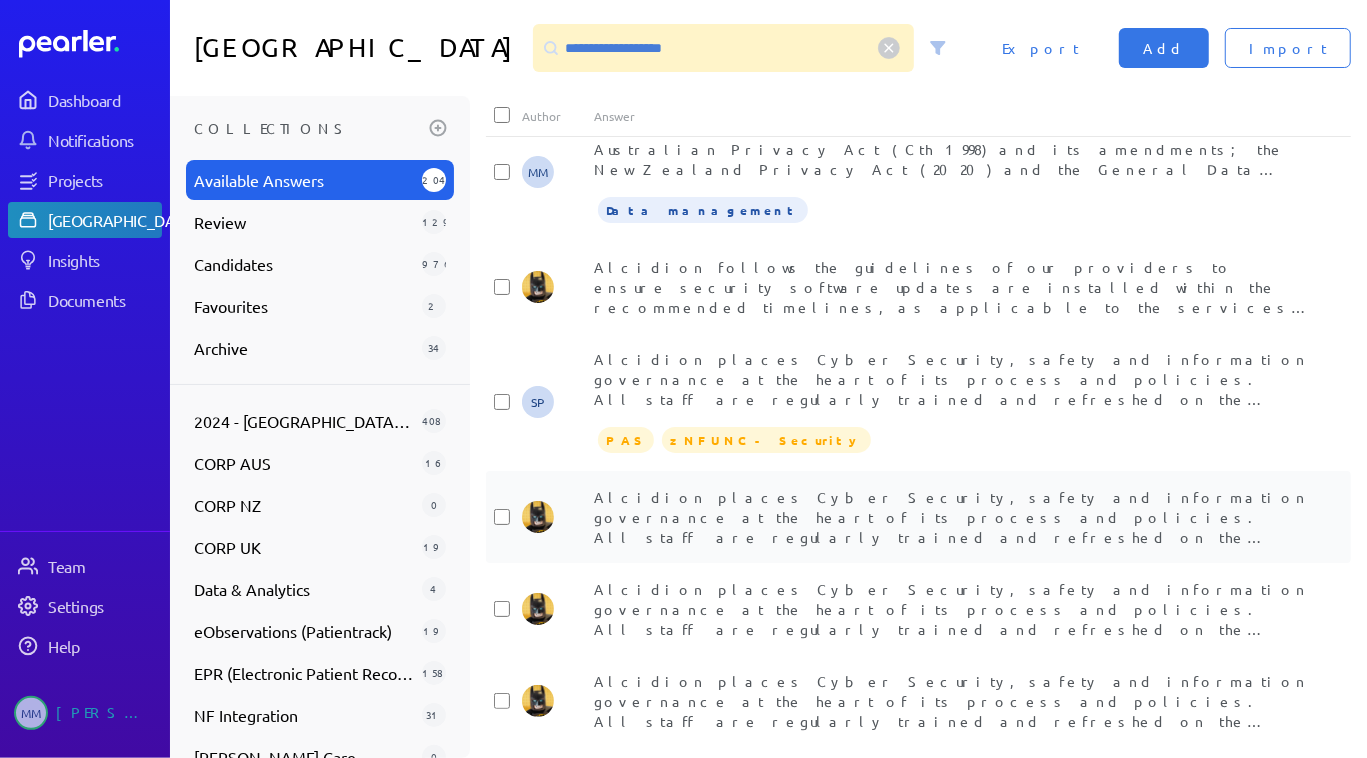 click on "Alcidion places Cyber Security, safety and information governance at the heart of its process and policies.  All staff are regularly trained and refreshed on the importance of good practise and awareness of cyber security.
As part of its ongoing process improvement, a number of cyber initiatives are implemented and are continually reviewed to meet all current trends.  An implementation of an overarching Information Security Management System (ISMS) is in place and overall responsibility of this sits with the Senior Leadership team and subject to board review and approval. A number of tools are in place to protect, review, monitor and identify threats and attacks against [PERSON_NAME] resources and [PERSON_NAME] has a dedicated  Cyber Security team  in place to monitor these activities.
All new employees are required to undergo a National Police Check upon commencement, and where applicable National Security Clearances.  Relevant staff will comply with SA Health policies for security and confidentiality." at bounding box center [954, 717] 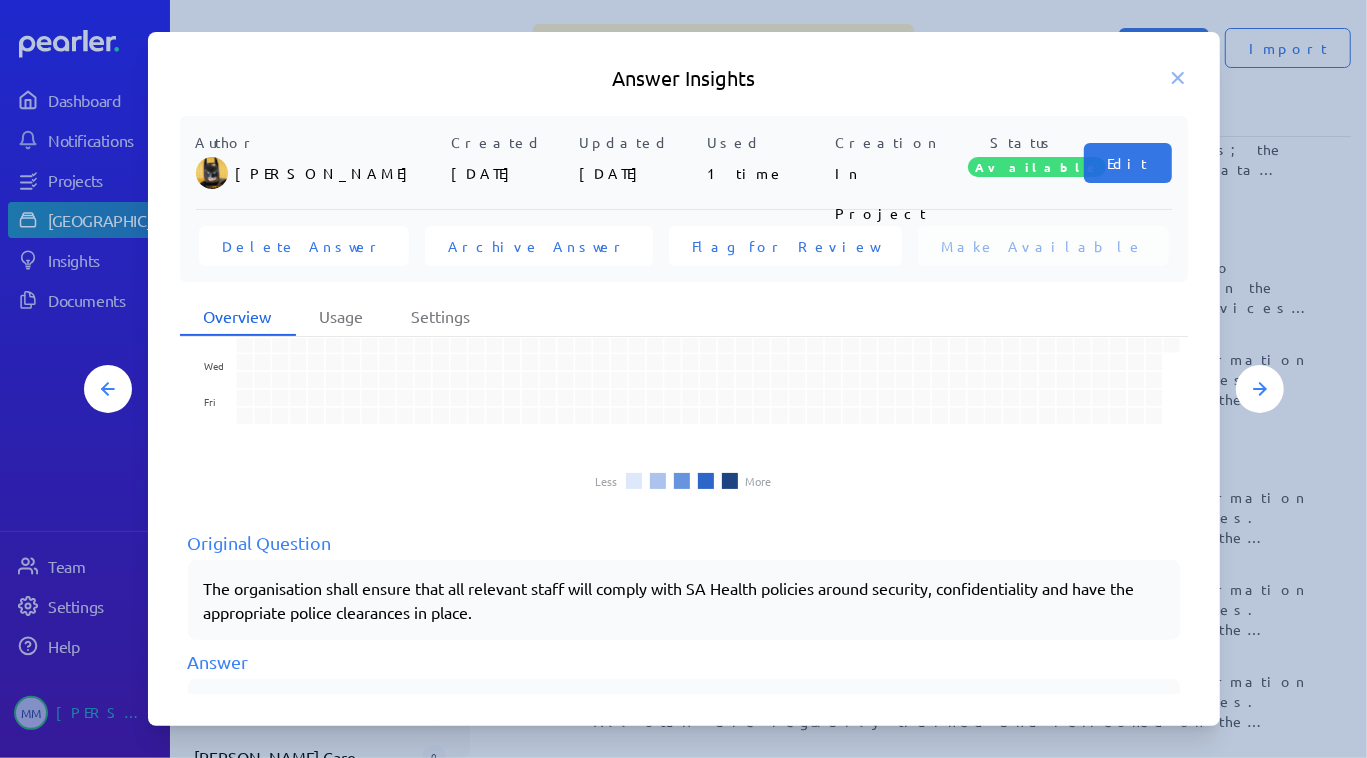 scroll, scrollTop: 432, scrollLeft: 0, axis: vertical 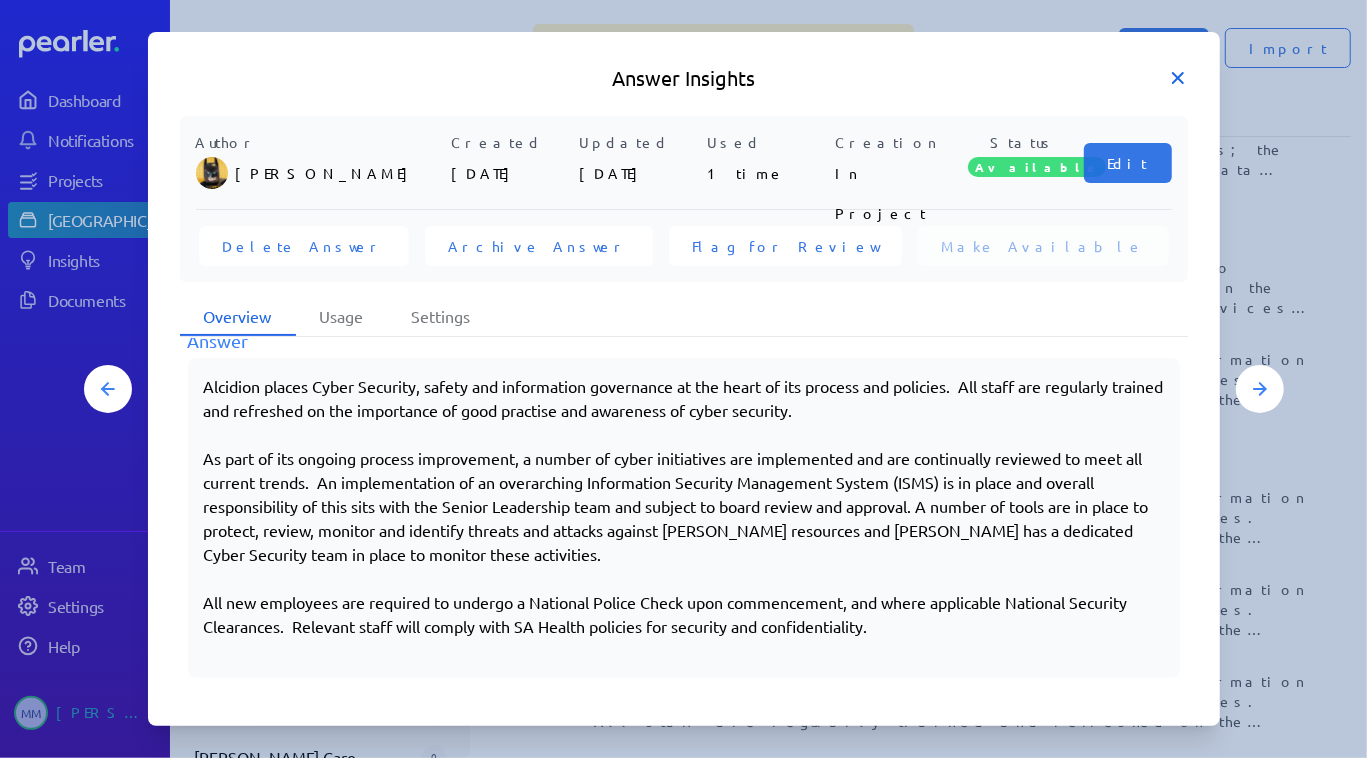 click 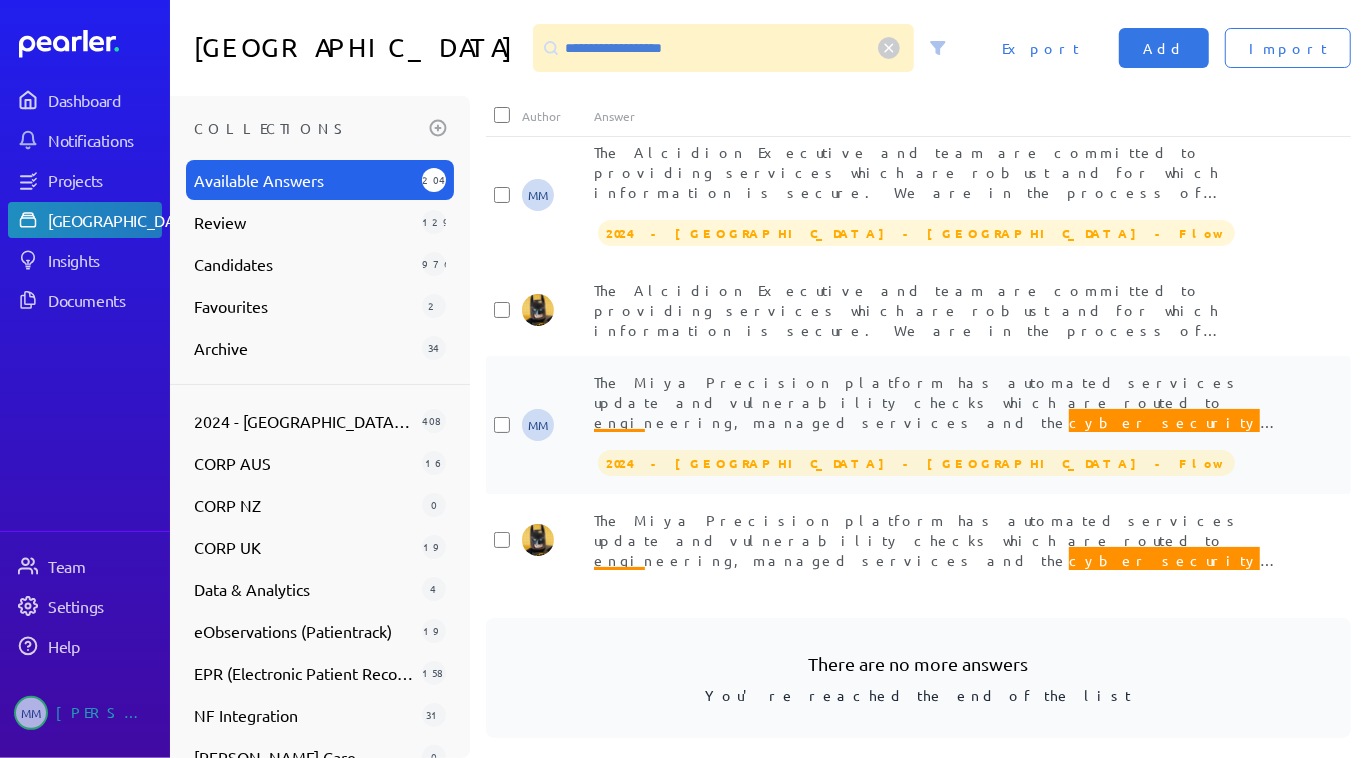 scroll, scrollTop: 1363, scrollLeft: 0, axis: vertical 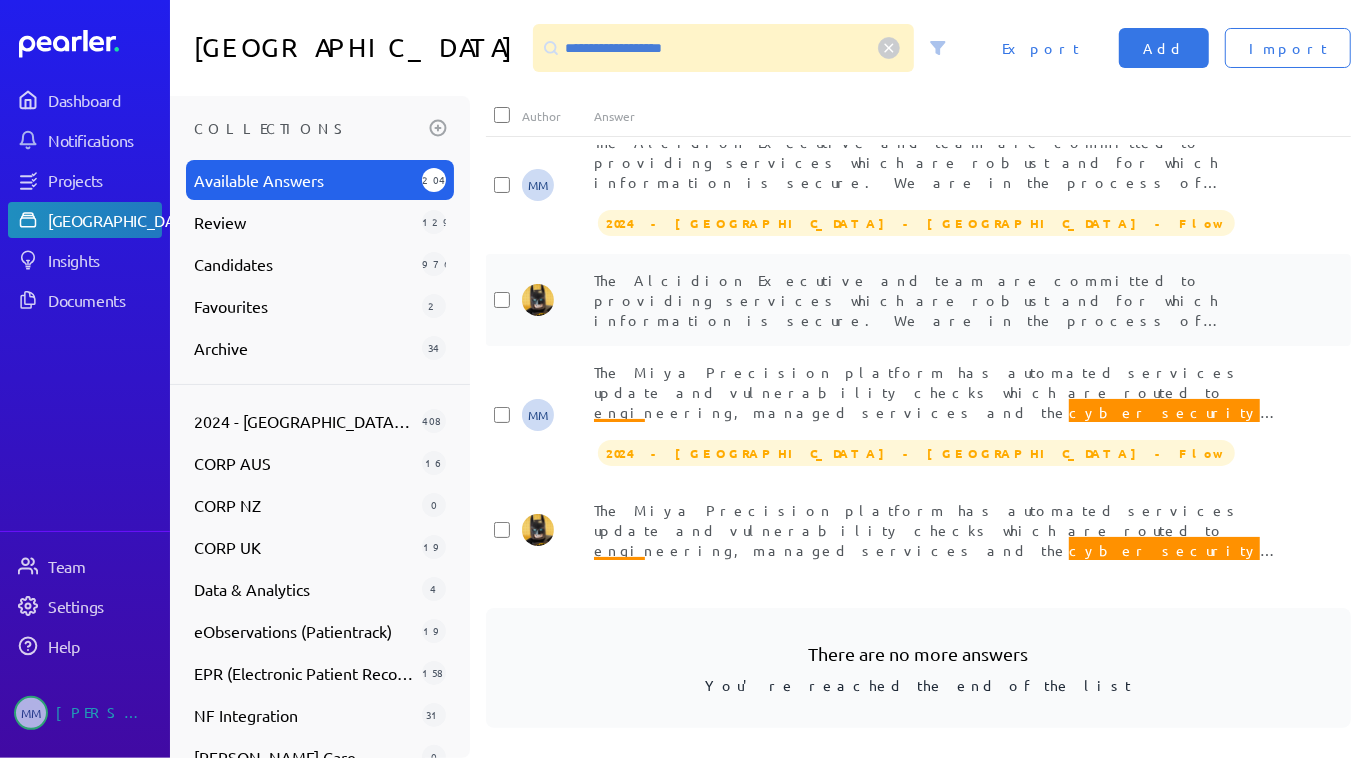click on "The Alcidion Executive and team are committed to providing services which are robust and for which information is secure. We are in the process of preparing for ISO27001 Information Security certification and recognise the importance of such a structure in the provision of health informatics. The Alcidion Information Security Policy aligns to the requirements of ISO27001 and will monitor and report on non-conformances should they impact the contract or services. As new versions of the Information Security Policy are published, [PERSON_NAME] will provide these to clients, upon request.  Alcidion complies with the legislative requirements of the Australian Privacy Act (Cth 1998) and its amendments; the New Zealand Privacy Act (2020) and the General Data Protection Regulation (GDPR) (2016/679). Our Senior Leadership Team includes our in house Legal Counsel,  Cyber Security Team" at bounding box center [953, 620] 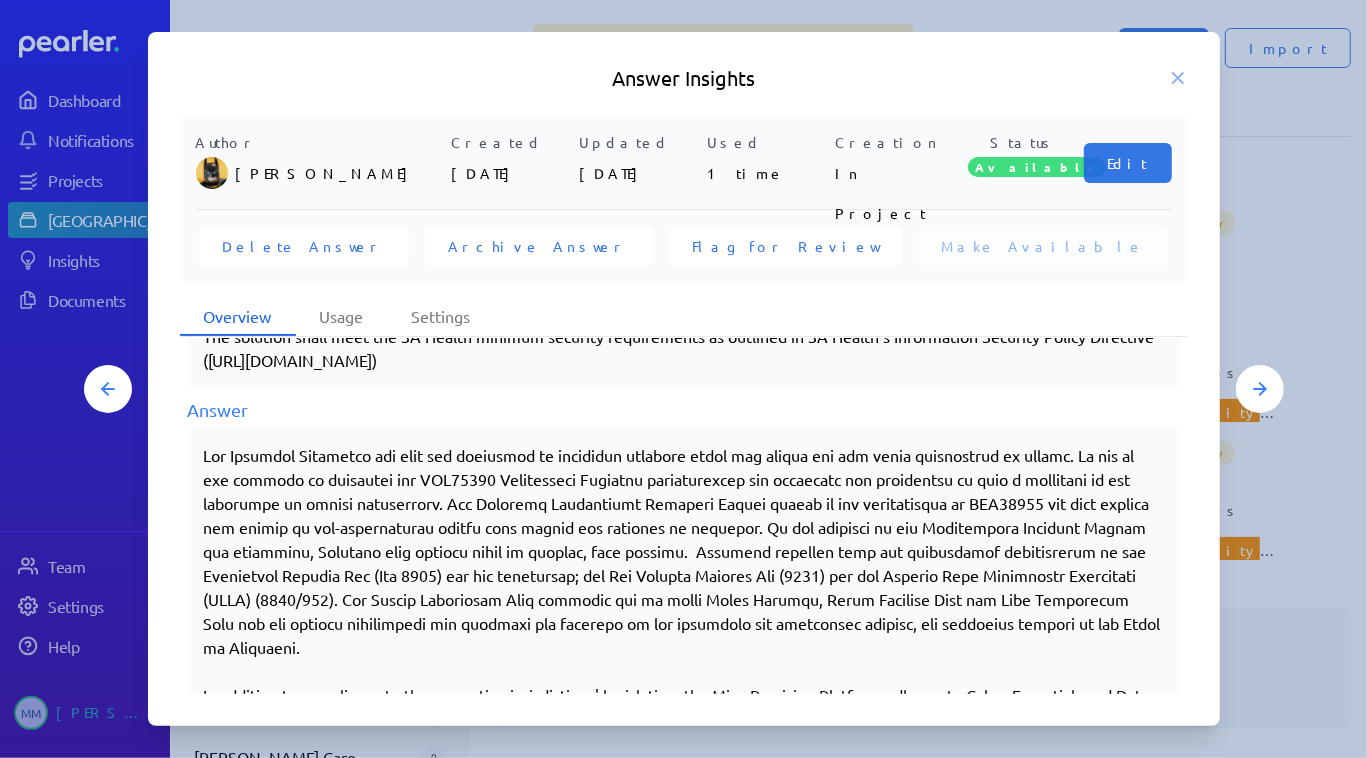 scroll, scrollTop: 454, scrollLeft: 0, axis: vertical 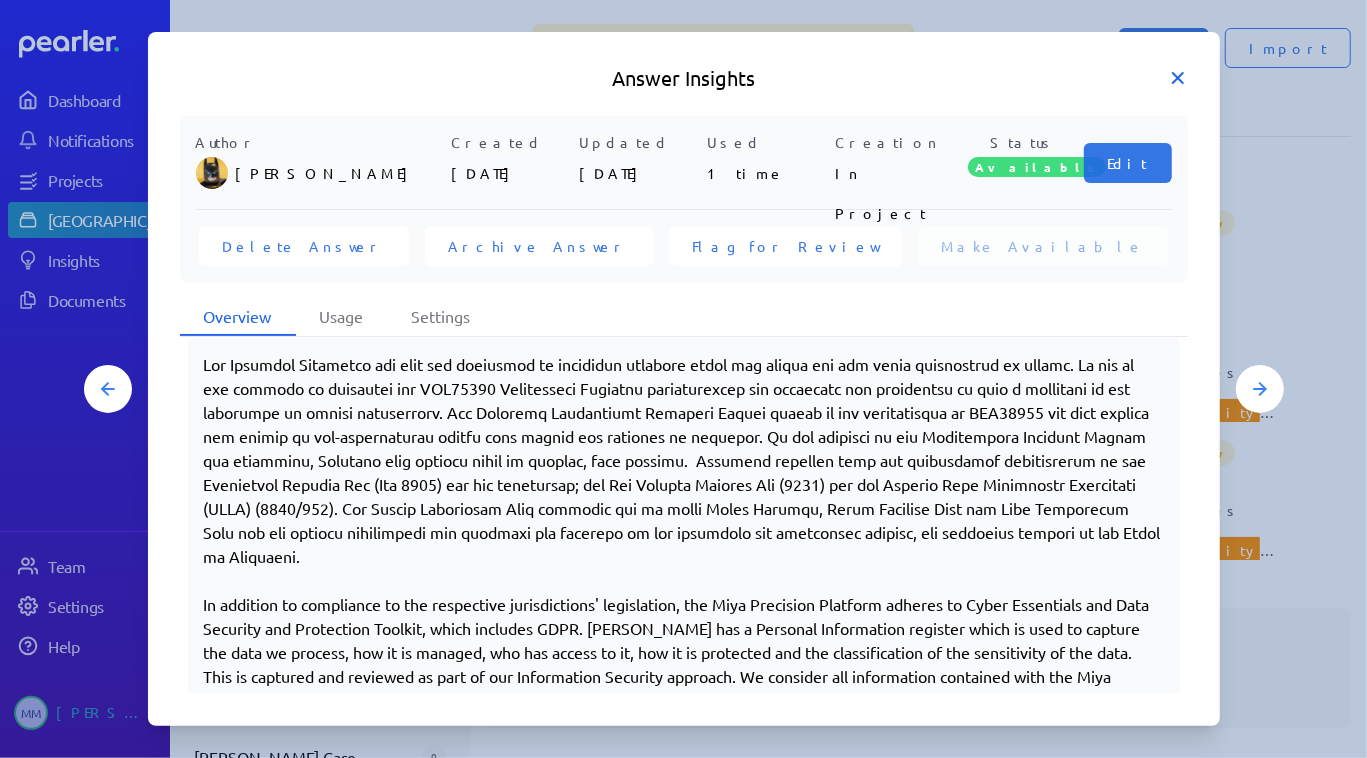 click 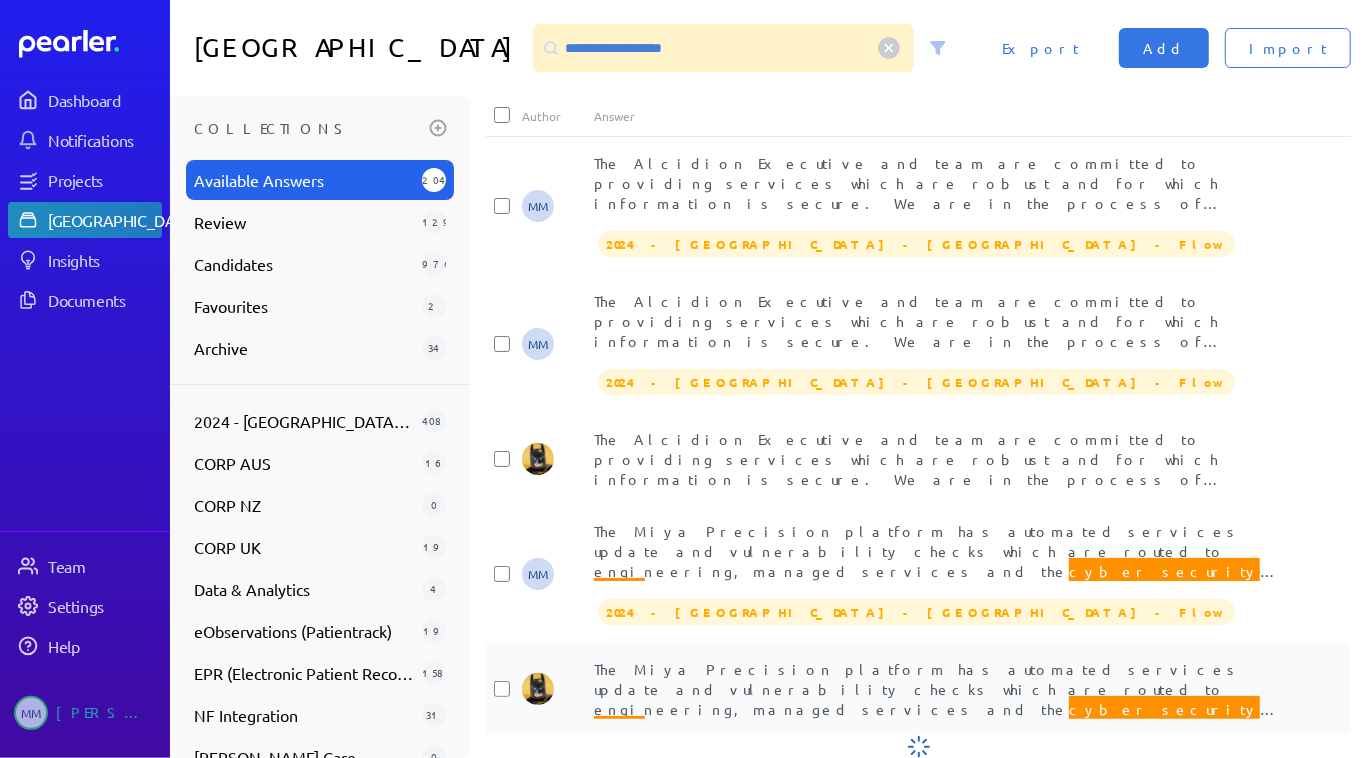 scroll, scrollTop: 1363, scrollLeft: 0, axis: vertical 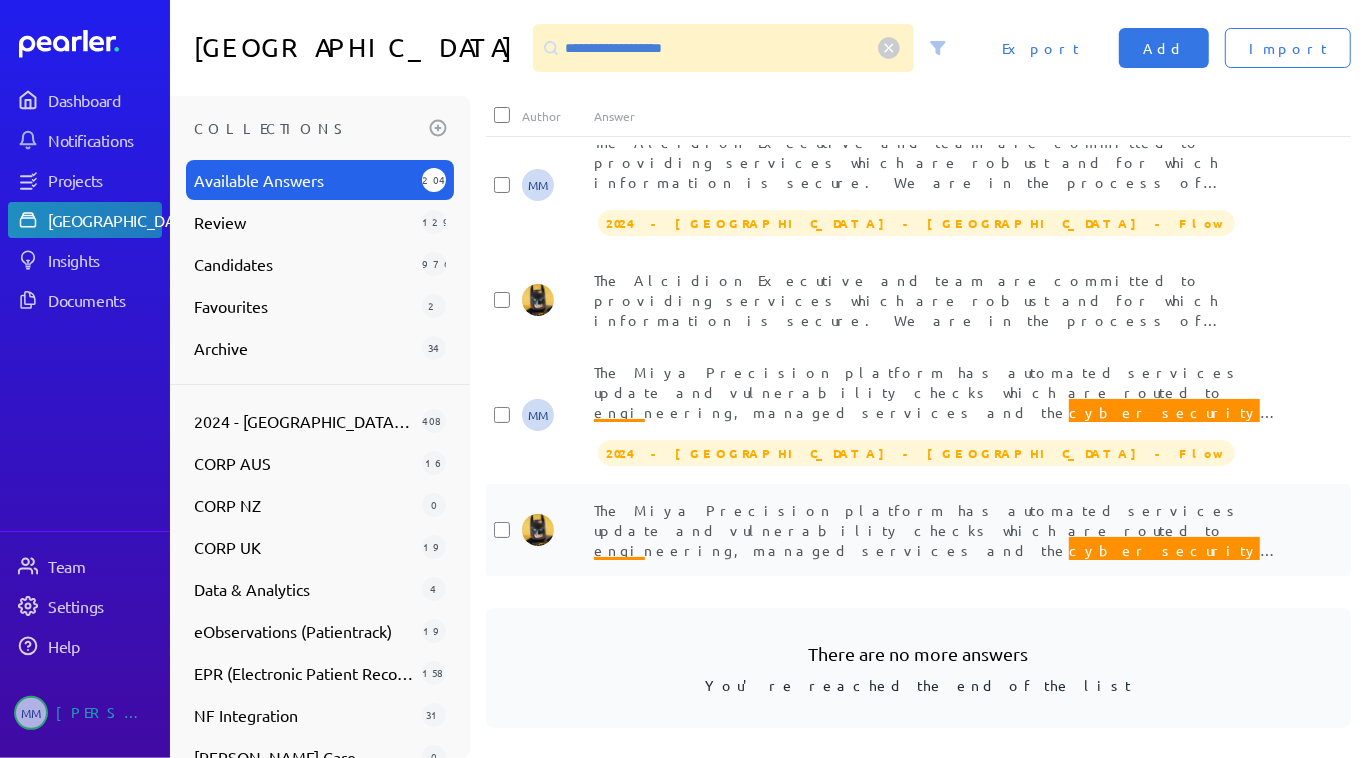 click on "The Miya Precision platform has automated services update and vulnerability checks which are routed to engineering, managed services and the  cyber security team  for patching and upgrades. Urgent security patches are applied immediately (less than 24 hours) to the solutions when required.
[PERSON_NAME] delivers three-four releases per annum and as required, additional minor or patch releases may be delivered between these scheduled releases to remediate urgent issues." at bounding box center [935, 610] 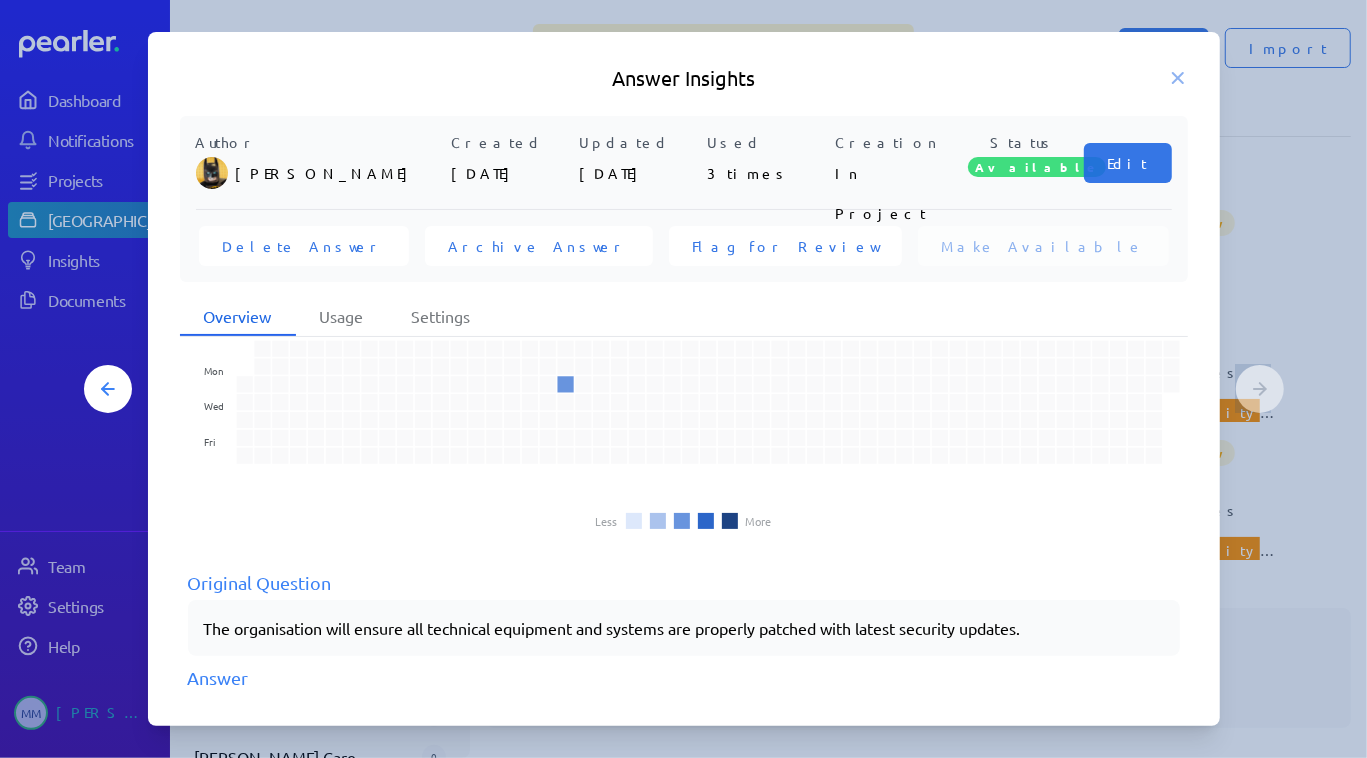 scroll, scrollTop: 288, scrollLeft: 0, axis: vertical 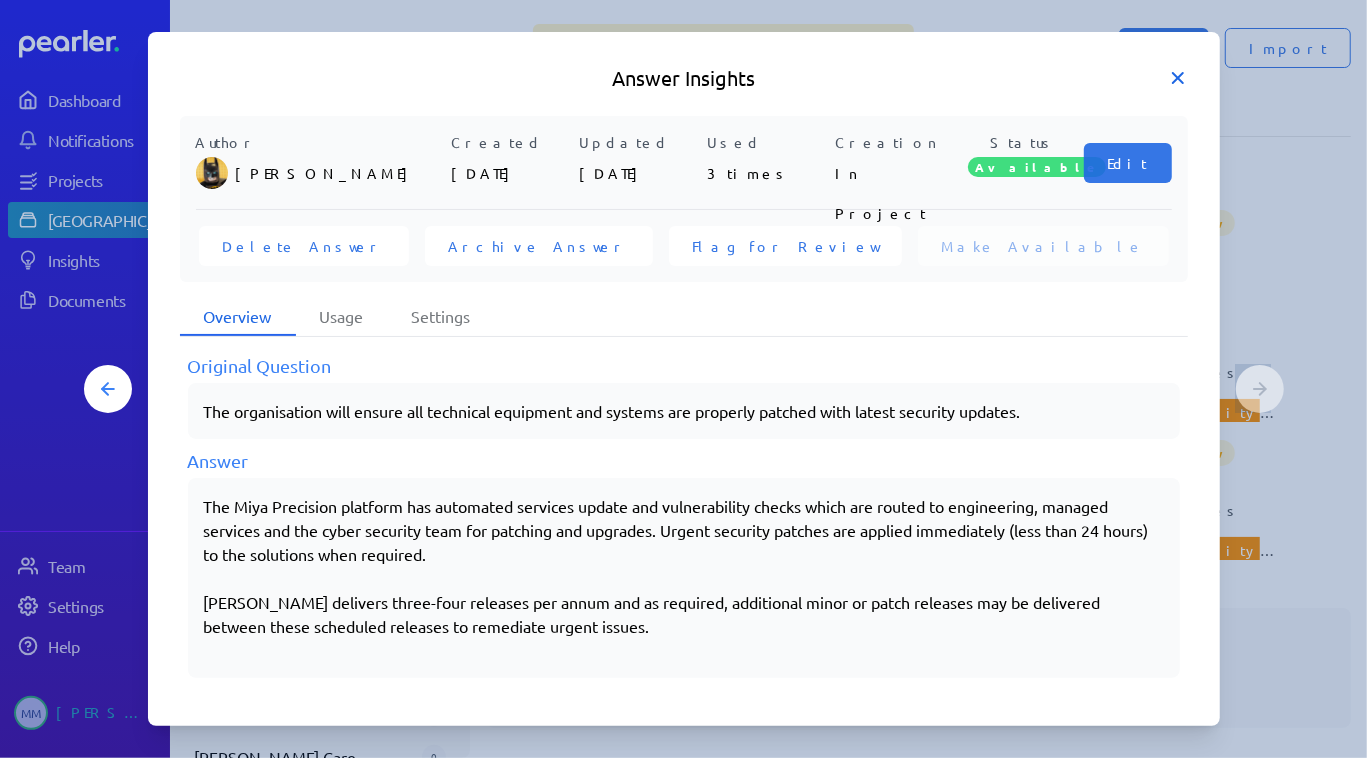 click 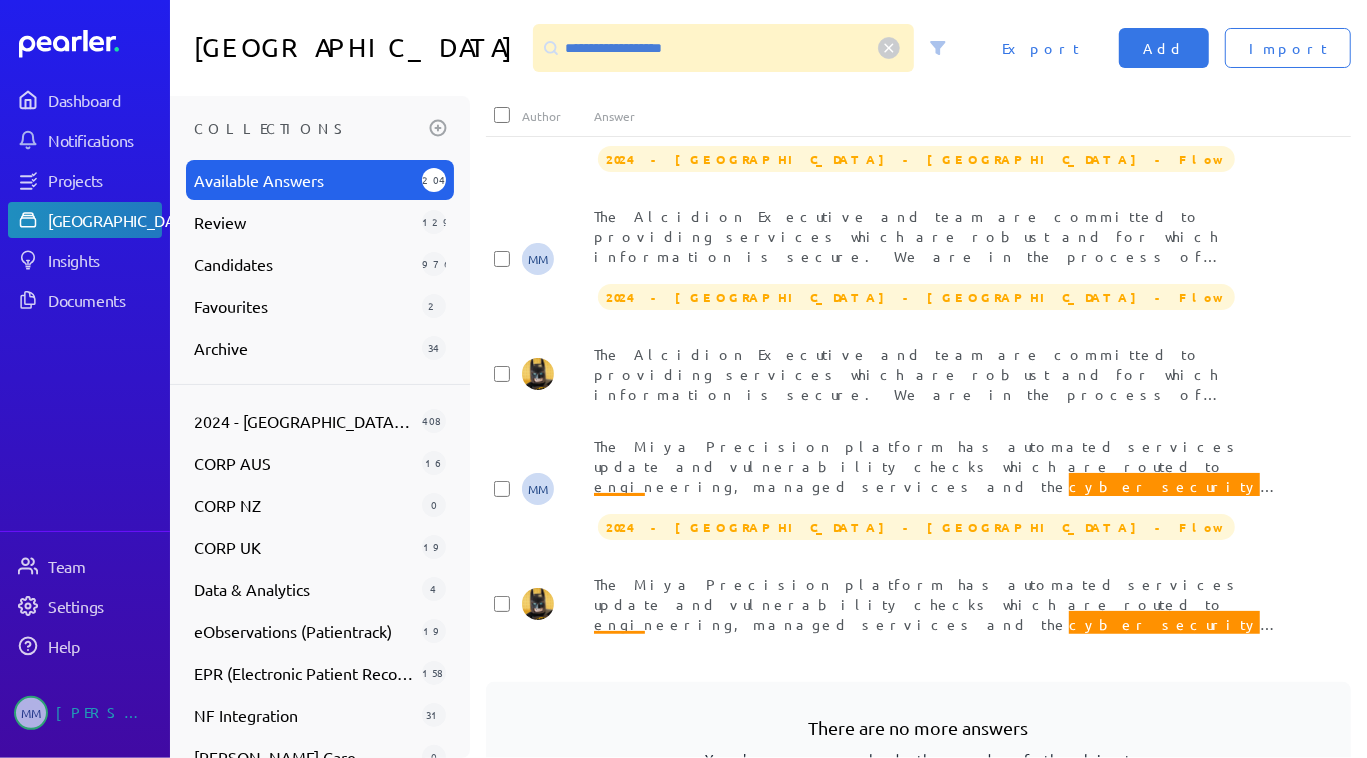 scroll, scrollTop: 1272, scrollLeft: 0, axis: vertical 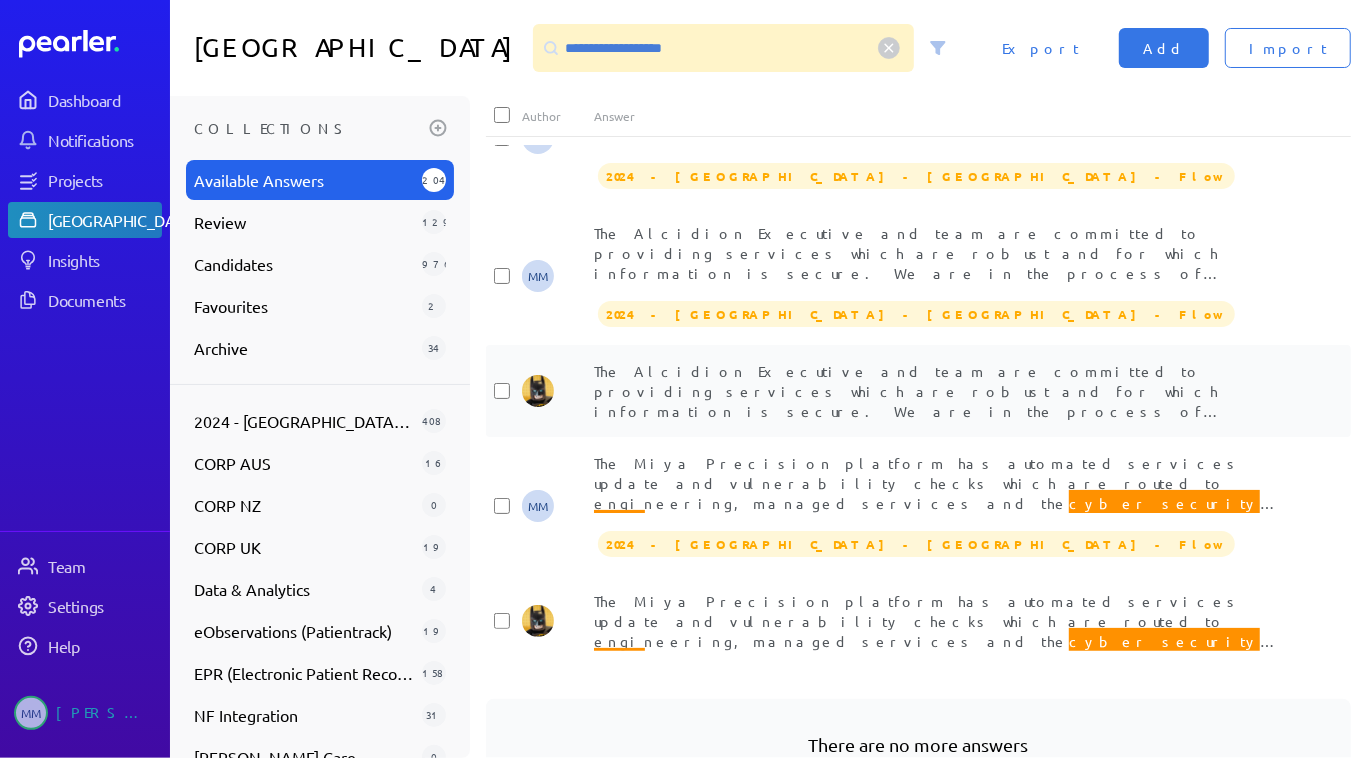 click on "The Alcidion Executive and team are committed to providing services which are robust and for which information is secure. We are in the process of preparing for ISO27001 Information Security certification and recognise the importance of such a structure in the provision of health informatics. The Alcidion Information Security Policy aligns to the requirements of ISO27001 and will monitor and report on non-conformances should they impact the contract or services. As new versions of the Information Security Policy are published, [PERSON_NAME] will provide these to clients, upon request.  Alcidion complies with the legislative requirements of the Australian Privacy Act (Cth 1998) and its amendments; the New Zealand Privacy Act (2020) and the General Data Protection Regulation (GDPR) (2016/679). Our Senior Leadership Team includes our in house Legal Counsel,  Cyber Security Team" at bounding box center [953, 711] 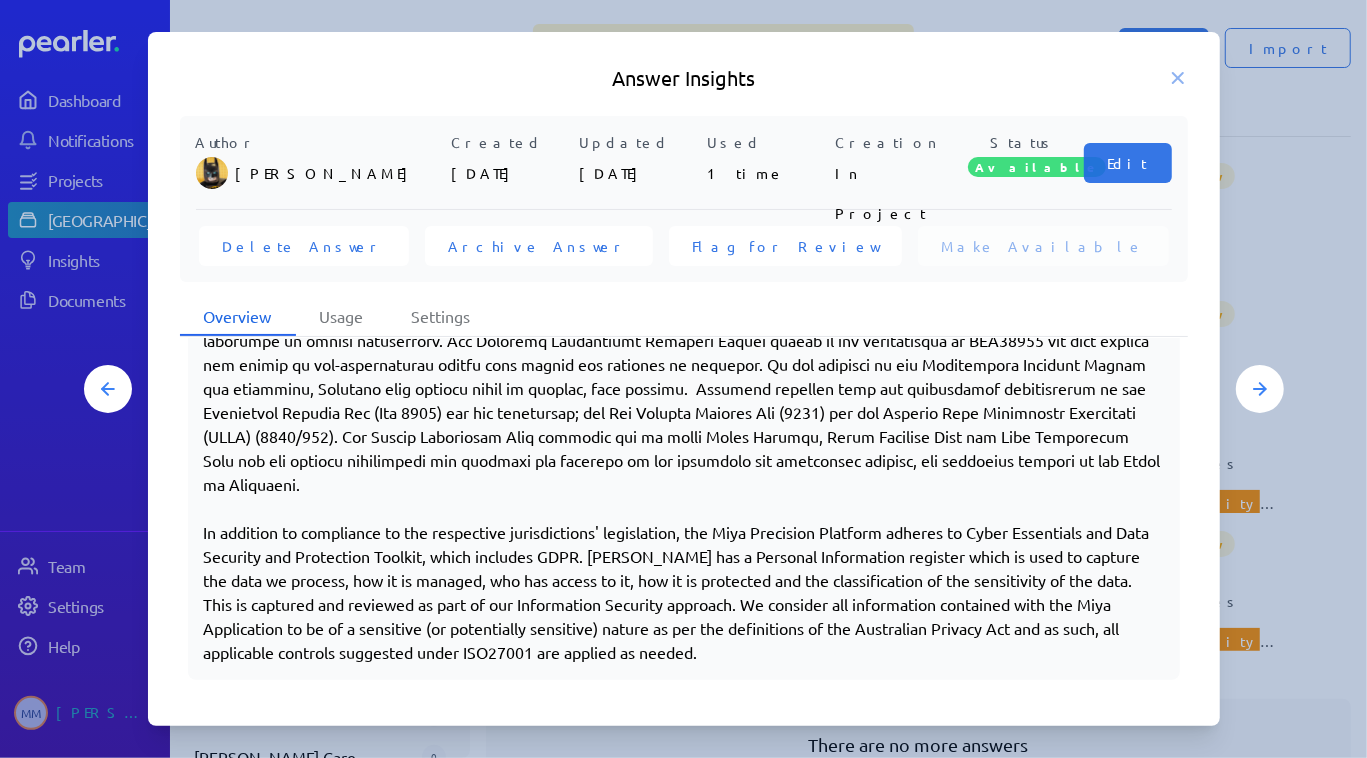 scroll, scrollTop: 485, scrollLeft: 0, axis: vertical 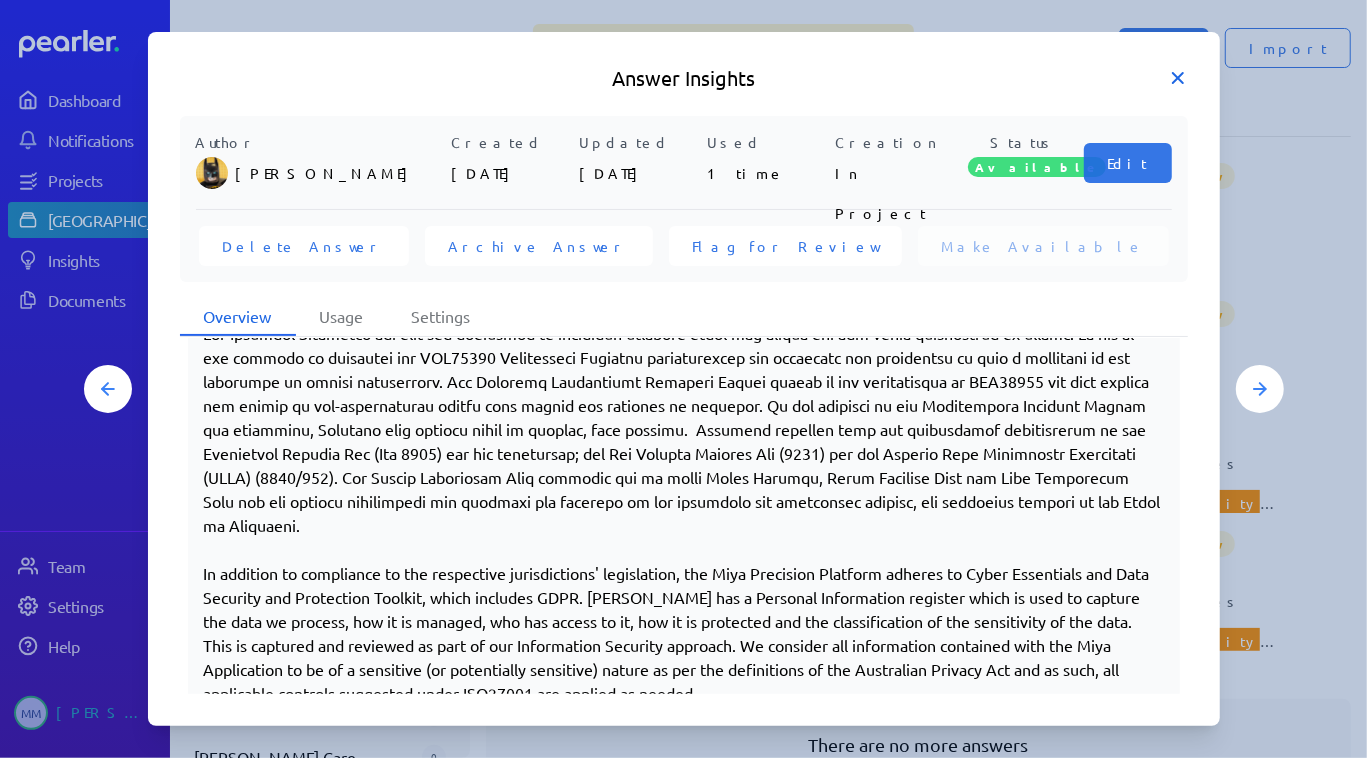 click 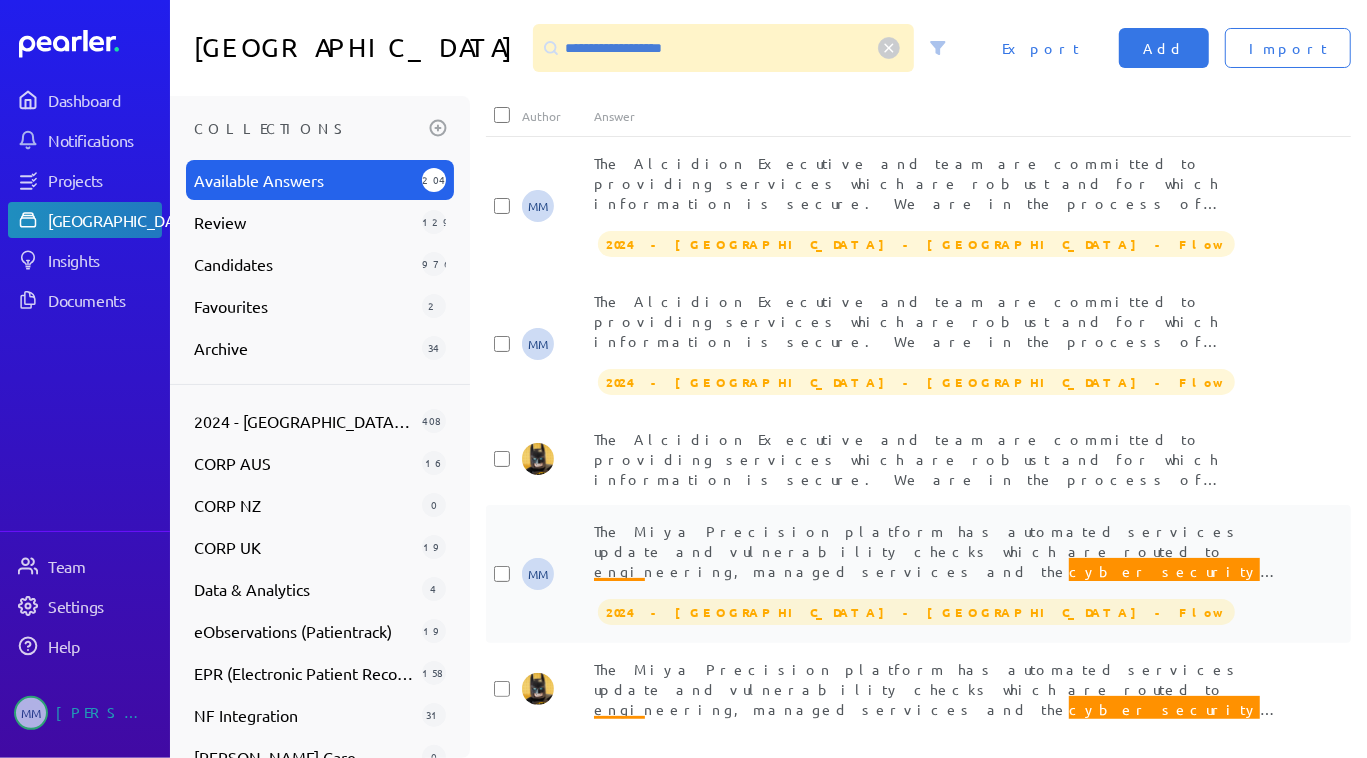 scroll, scrollTop: 1272, scrollLeft: 0, axis: vertical 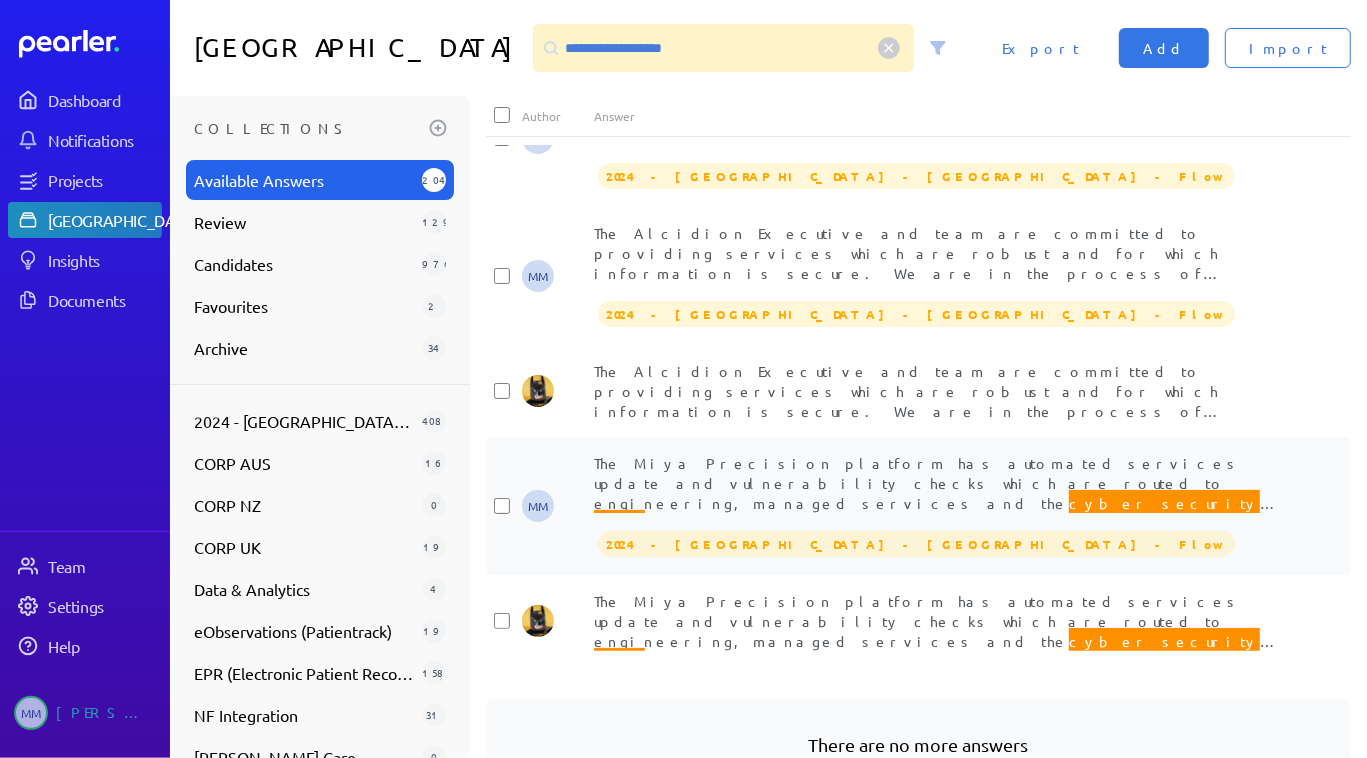 click on "The Miya Precision platform has automated services update and vulnerability checks which are routed to engineering, managed services and the  cyber security team  for patching and upgrades. Urgent security patches are applied immediately (less than 24 hours) to the solutions when required.  [PERSON_NAME] delivers three-four releases per annum and as required, additional minor or patch releases may be delivered between these scheduled releases to remediate urgent issues." at bounding box center (954, 543) 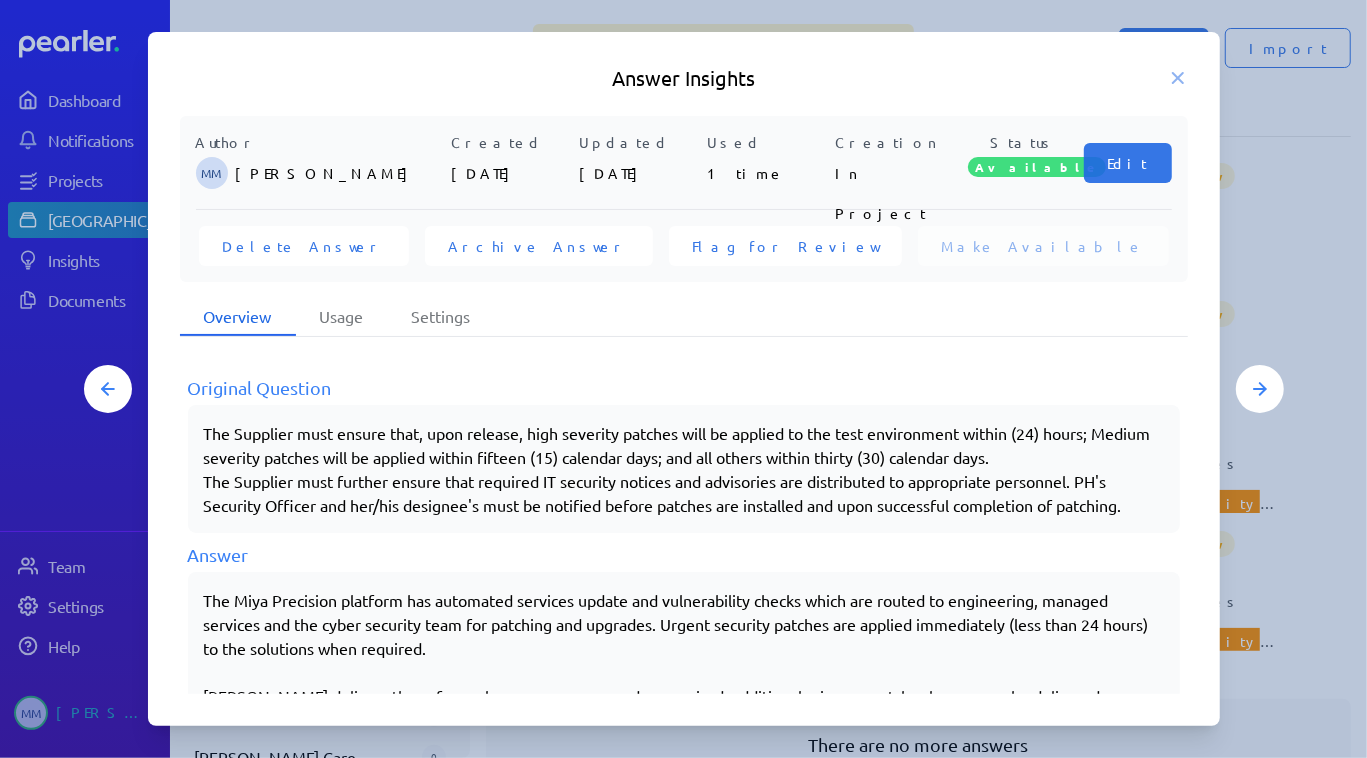scroll, scrollTop: 360, scrollLeft: 0, axis: vertical 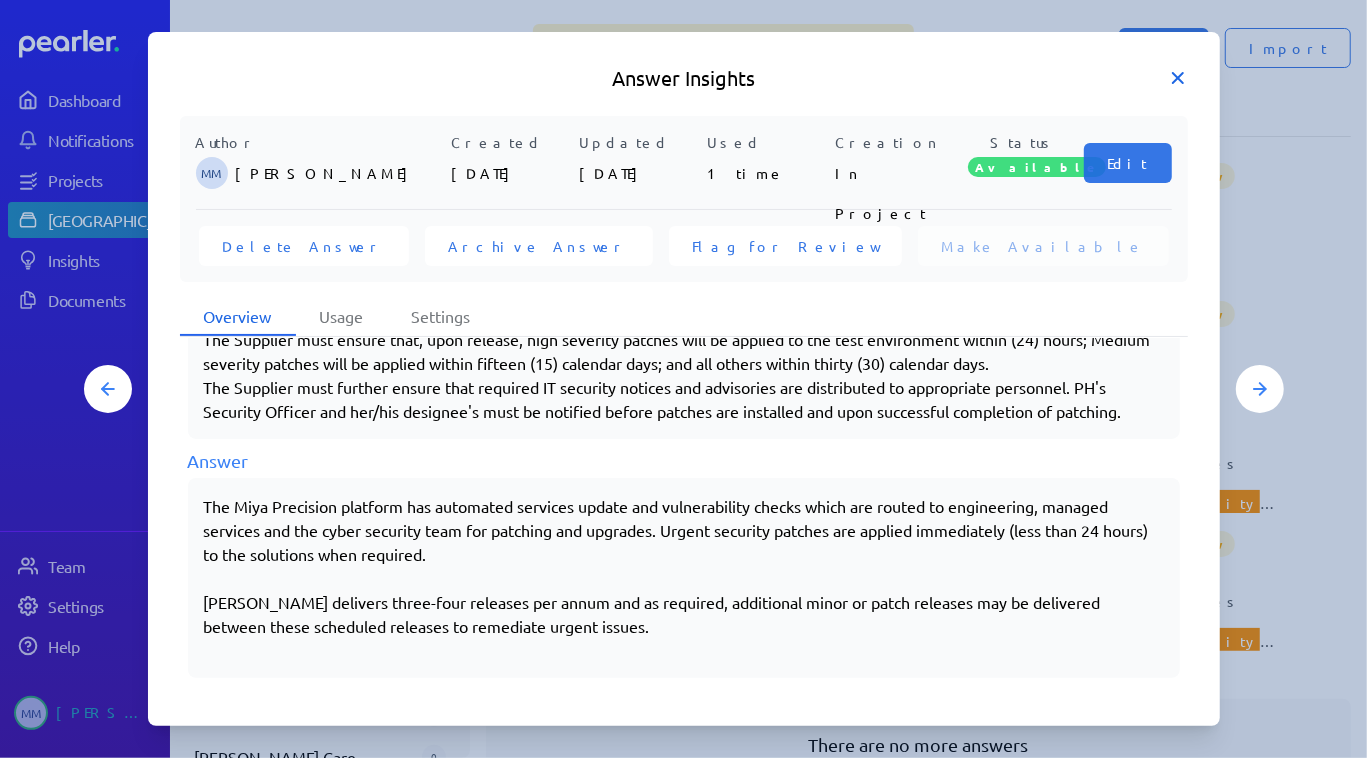 click 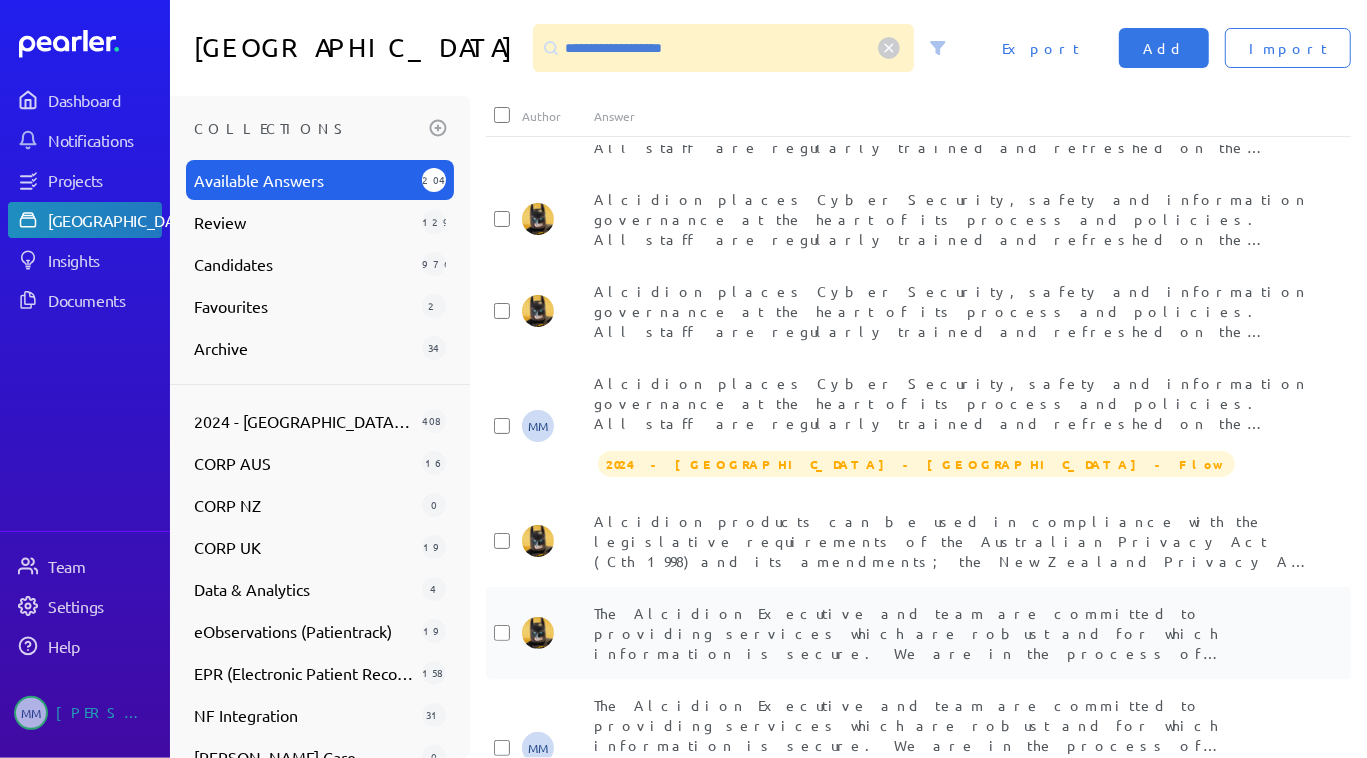 scroll, scrollTop: 636, scrollLeft: 0, axis: vertical 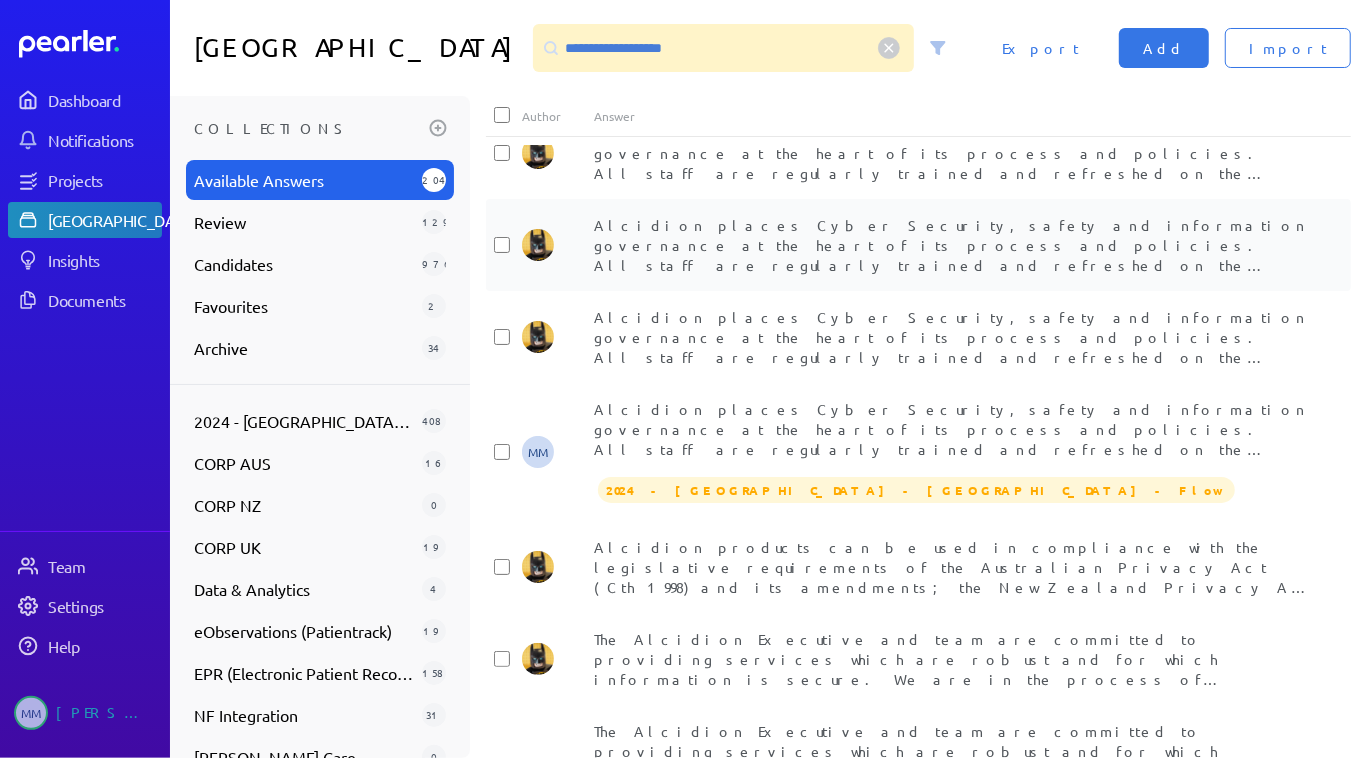 click on "Alcidion places Cyber Security, safety and information governance at the heart of its process and policies.  All staff are regularly trained and refreshed on the importance of good practise and awareness of cyber security.  As part of its ongoing process improvement, a number of cyber initiatives are implemented and are continually reviewed to meet all current trends.  An implementation of an overarching Information Security Management System (ISMS) is in place and overall responsibility of this sits with the Senior Leadership team and subject to board review and approval. A number of tools are in place to protect, review, monitor and identify threats and attacks against [PERSON_NAME] resources and [PERSON_NAME] has a dedicated  Cyber Security team Cyber Security team" at bounding box center (952, 725) 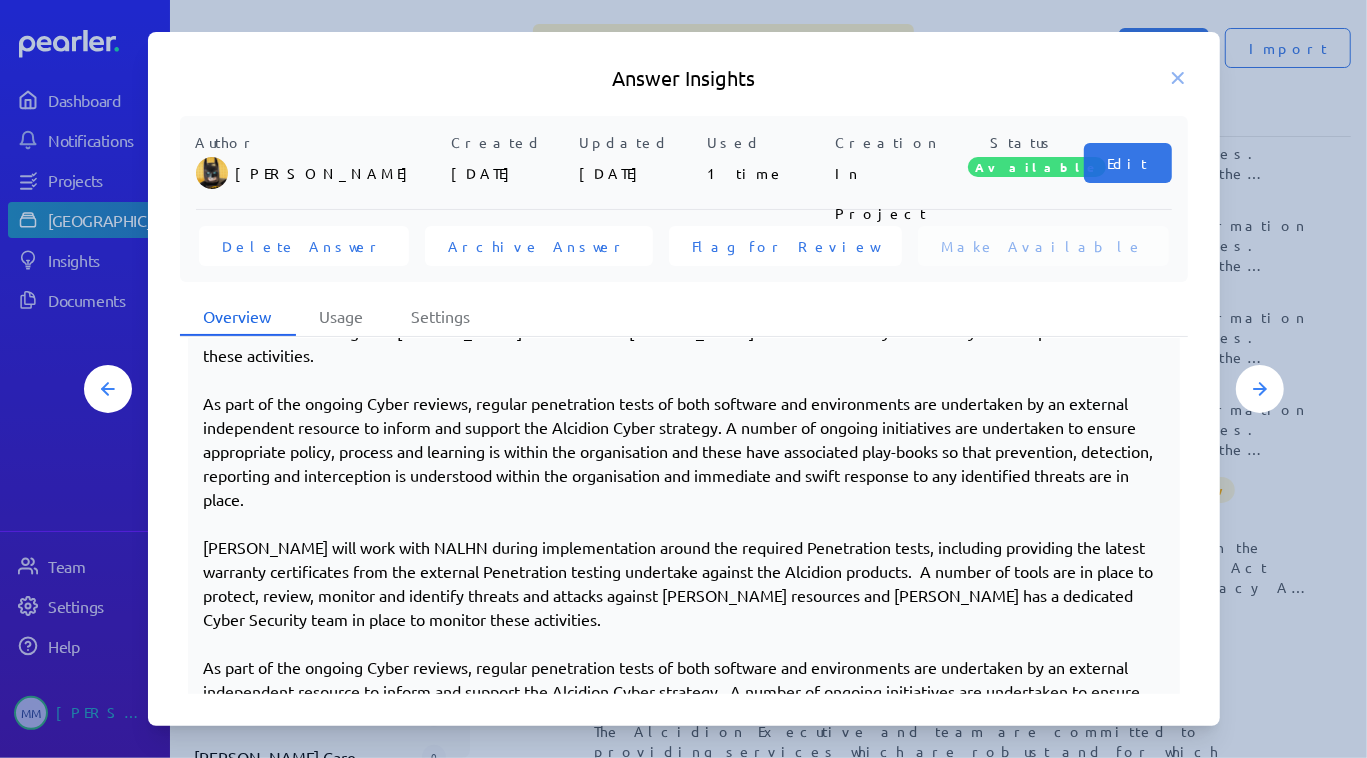 scroll, scrollTop: 471, scrollLeft: 0, axis: vertical 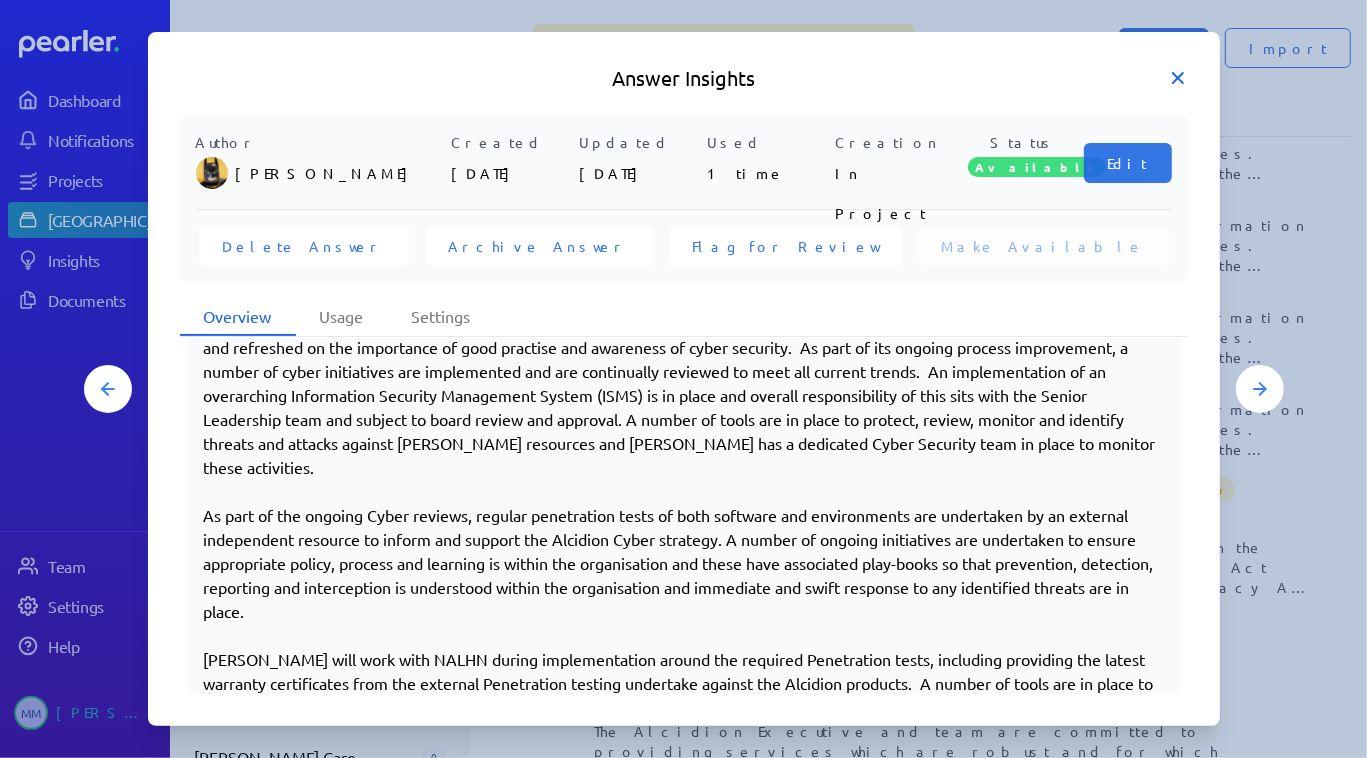 click 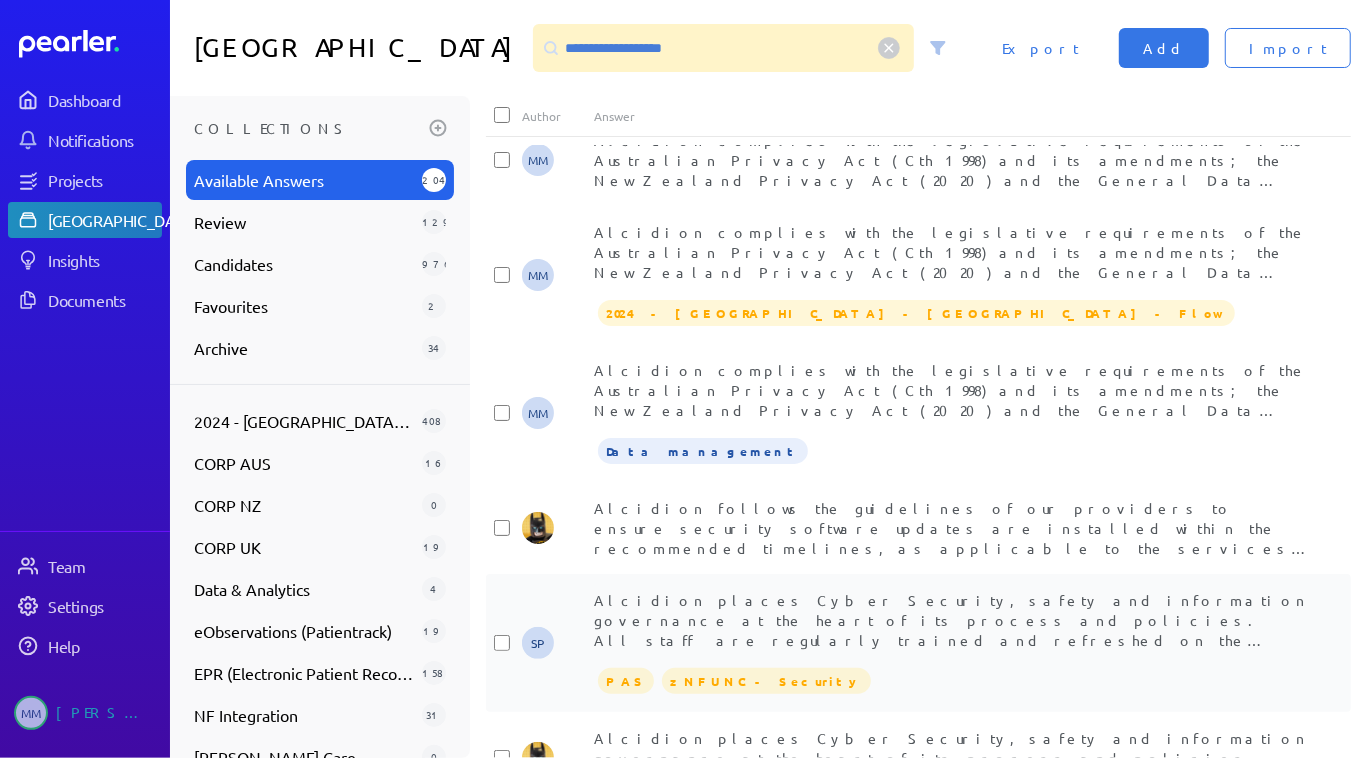 scroll, scrollTop: 0, scrollLeft: 0, axis: both 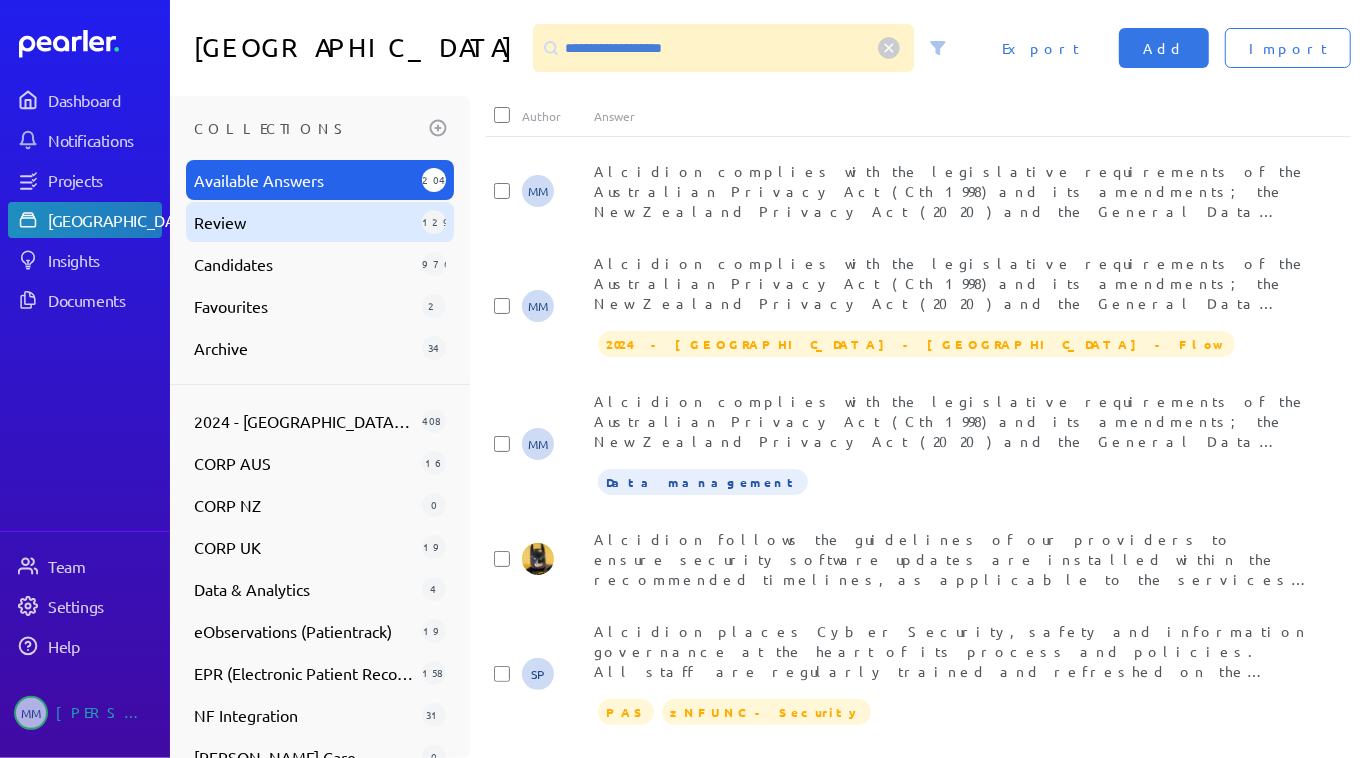 click on "Review" at bounding box center (304, 222) 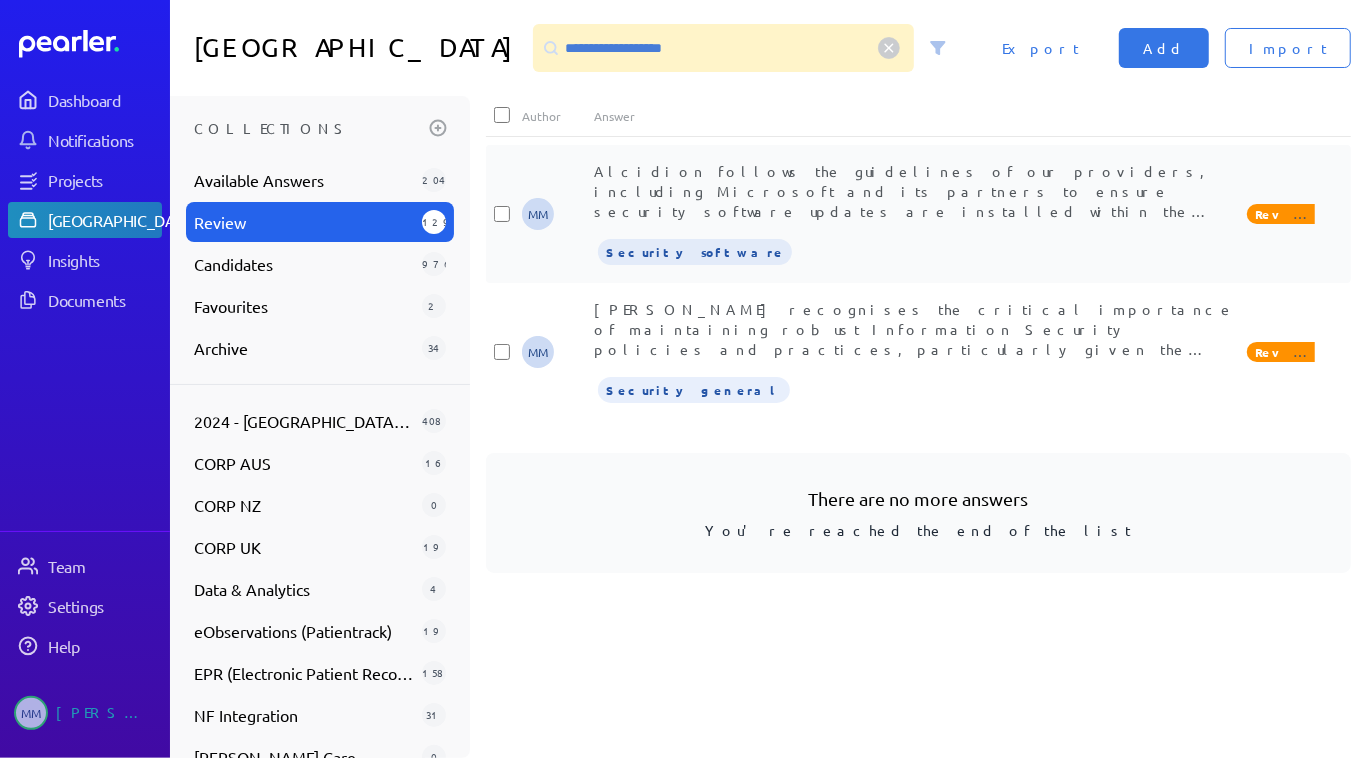 click on "Alcidion follows the guidelines of our providers, including Microsoft and its partners to ensure security software updates are installed within the recommended timelines, as applicable to the services being provided. An industry recognised threat-detection and anti-malware software is installed on all Alcidion devices. Alcidion have automated bi-daily software update checks which are routed to engineering, managed services and  cyber security team  for patching and upgrades." at bounding box center [918, 263] 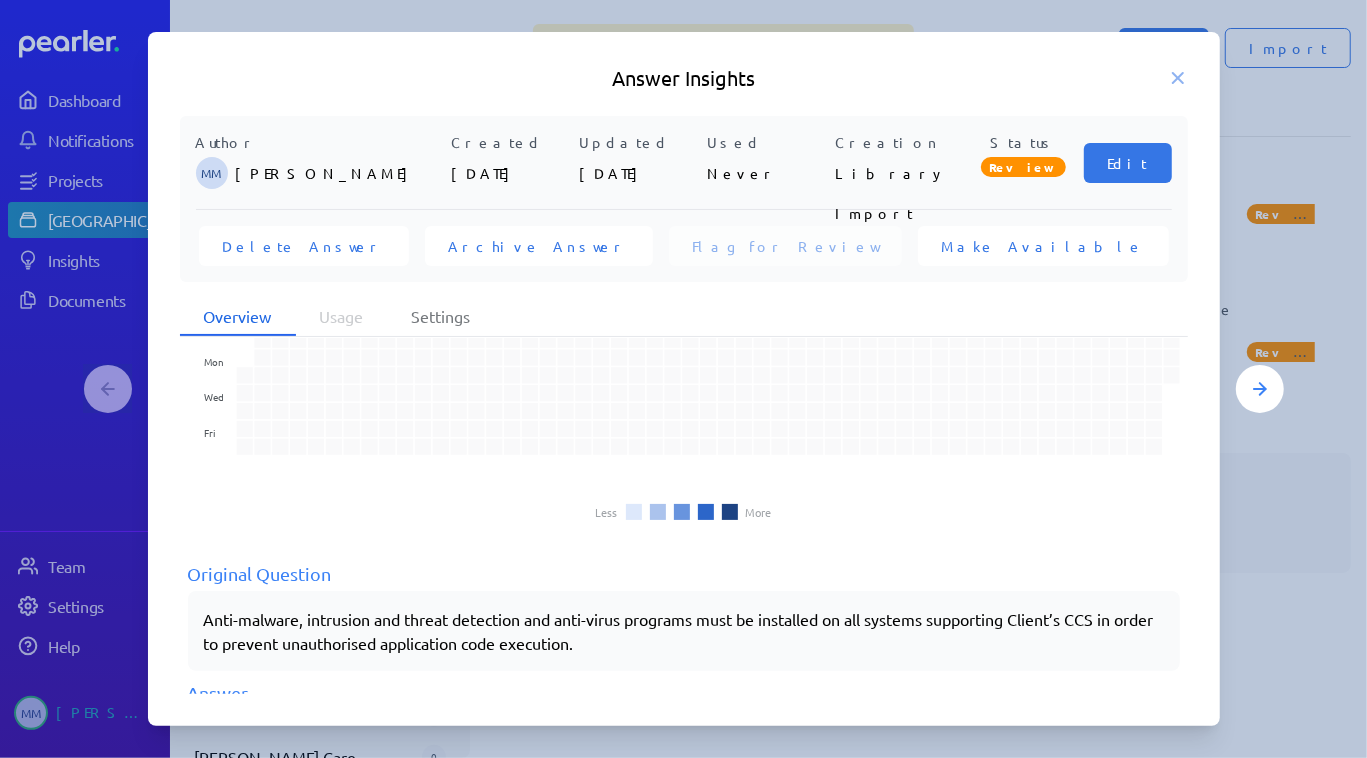 scroll, scrollTop: 240, scrollLeft: 0, axis: vertical 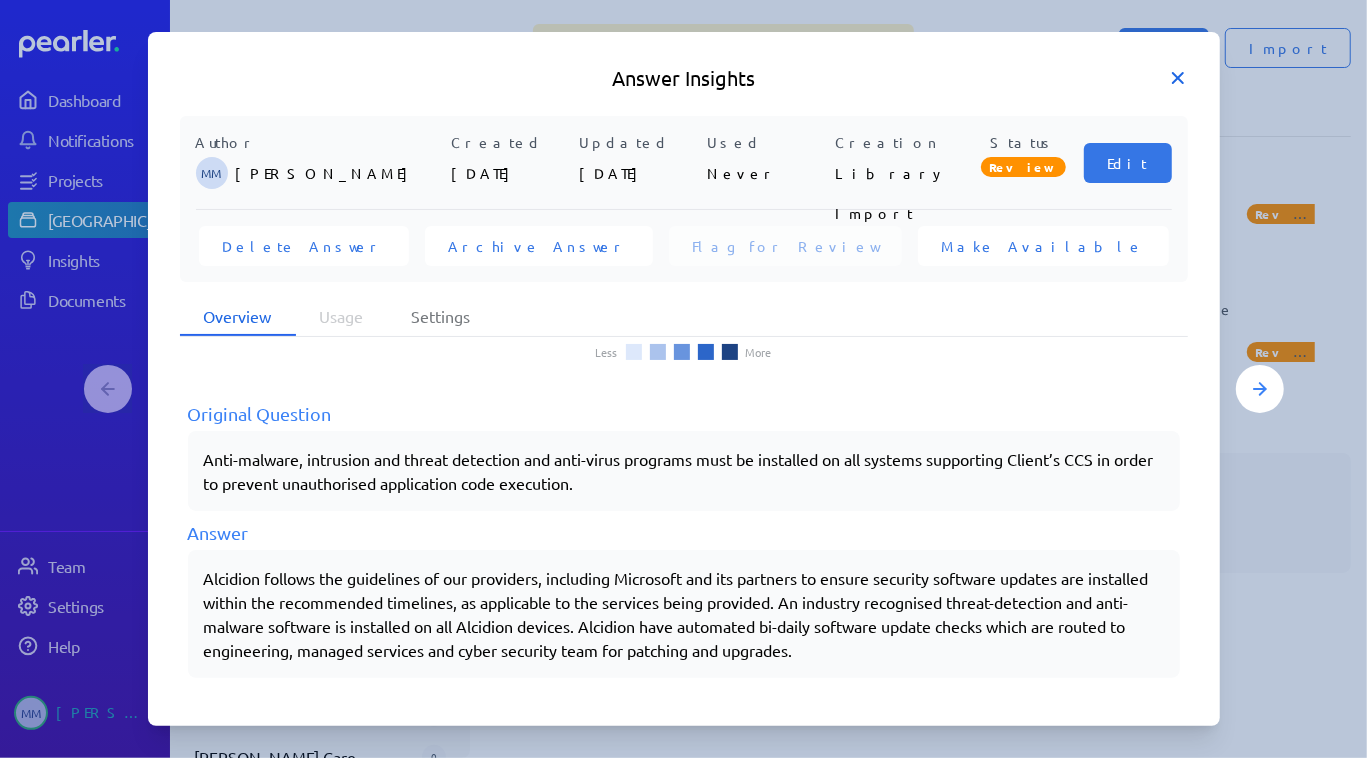 click 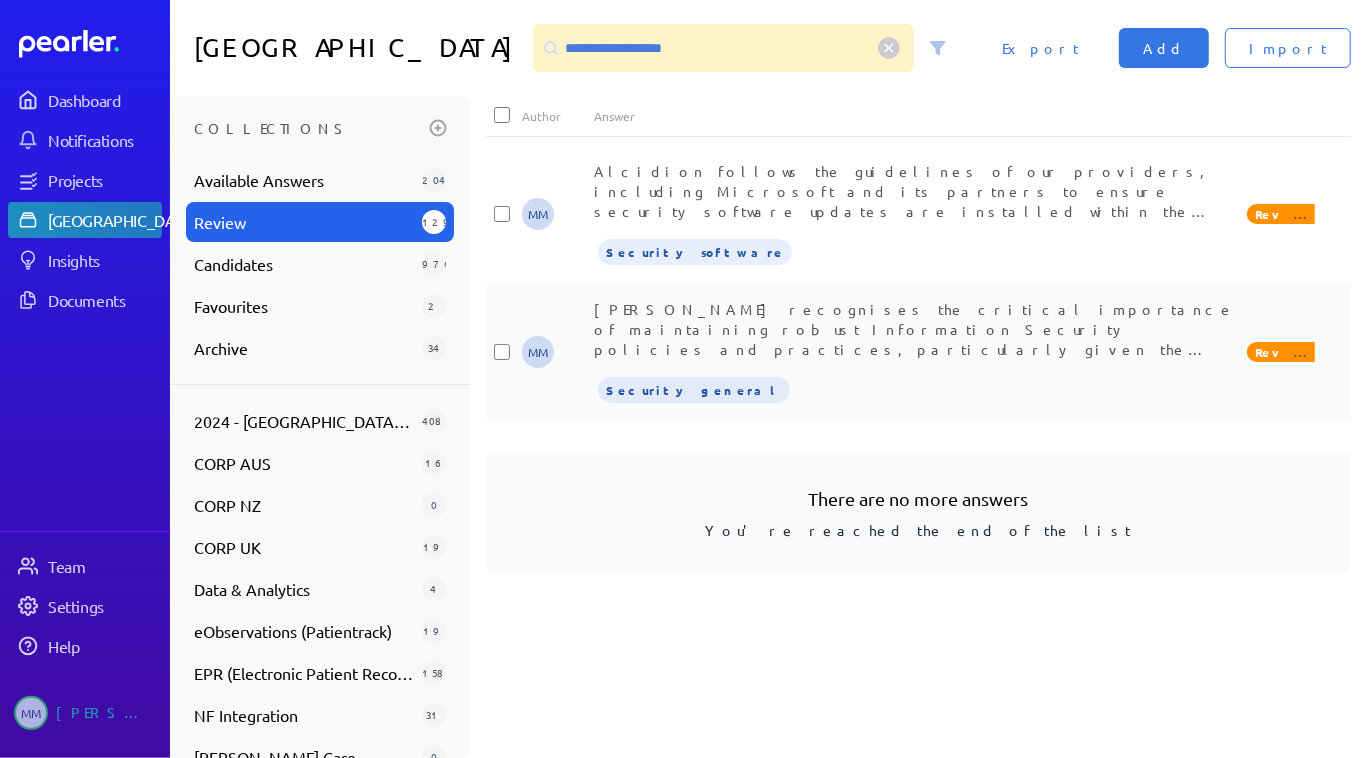 click on "[PERSON_NAME] recognises the critical importance of maintaining robust Information Security policies and practices, particularly given the current global landscape of cyber crime and the sensitive nature of the data collected and processed by our customers. We adhere to the requirements of the Australian Privacy Act (Cth 1998) and its amendments; the New Zealand Privacy Act (2020) and the General Data Protection Regulation (GDPR) (2016/679). Our Senior Leadership Team includes our in house Legal Counsel,  Cyber Security Team Cyber Security Team" at bounding box center (916, 879) 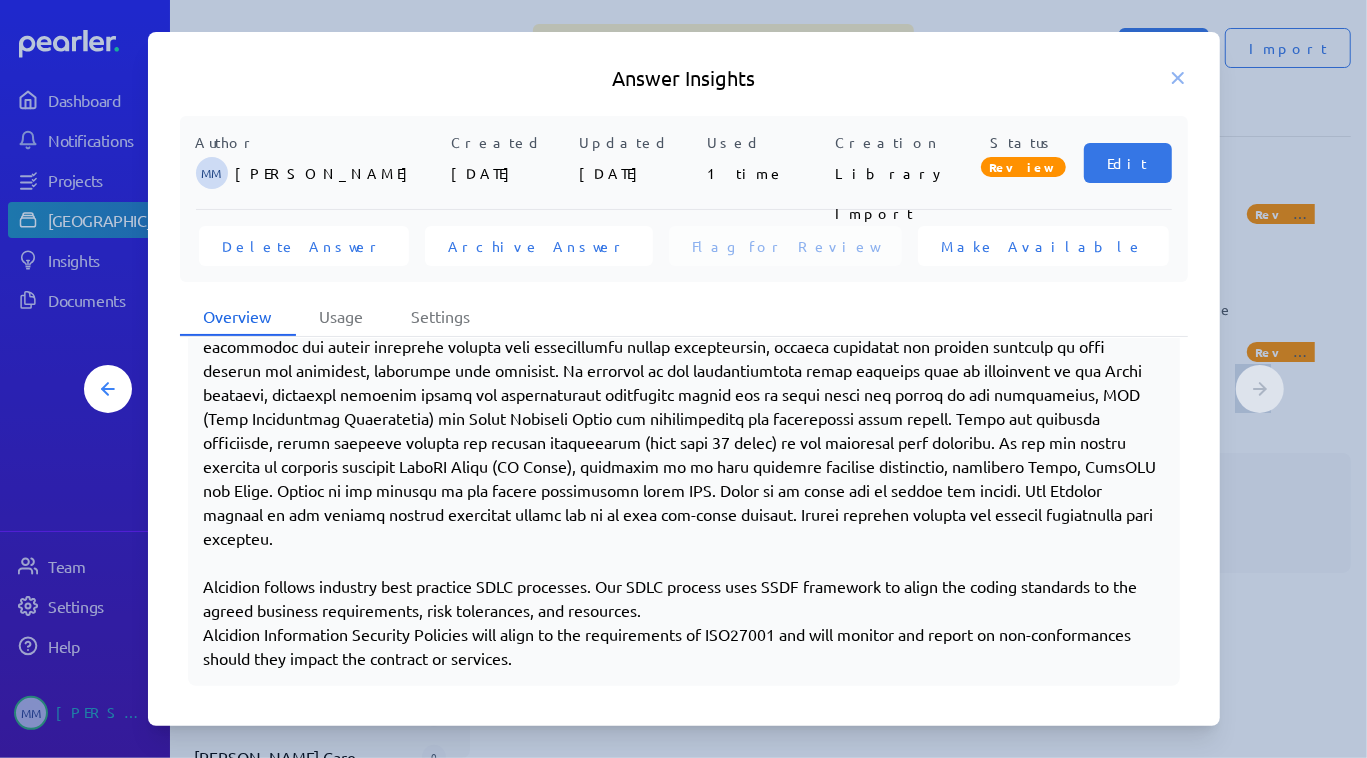 scroll, scrollTop: 720, scrollLeft: 0, axis: vertical 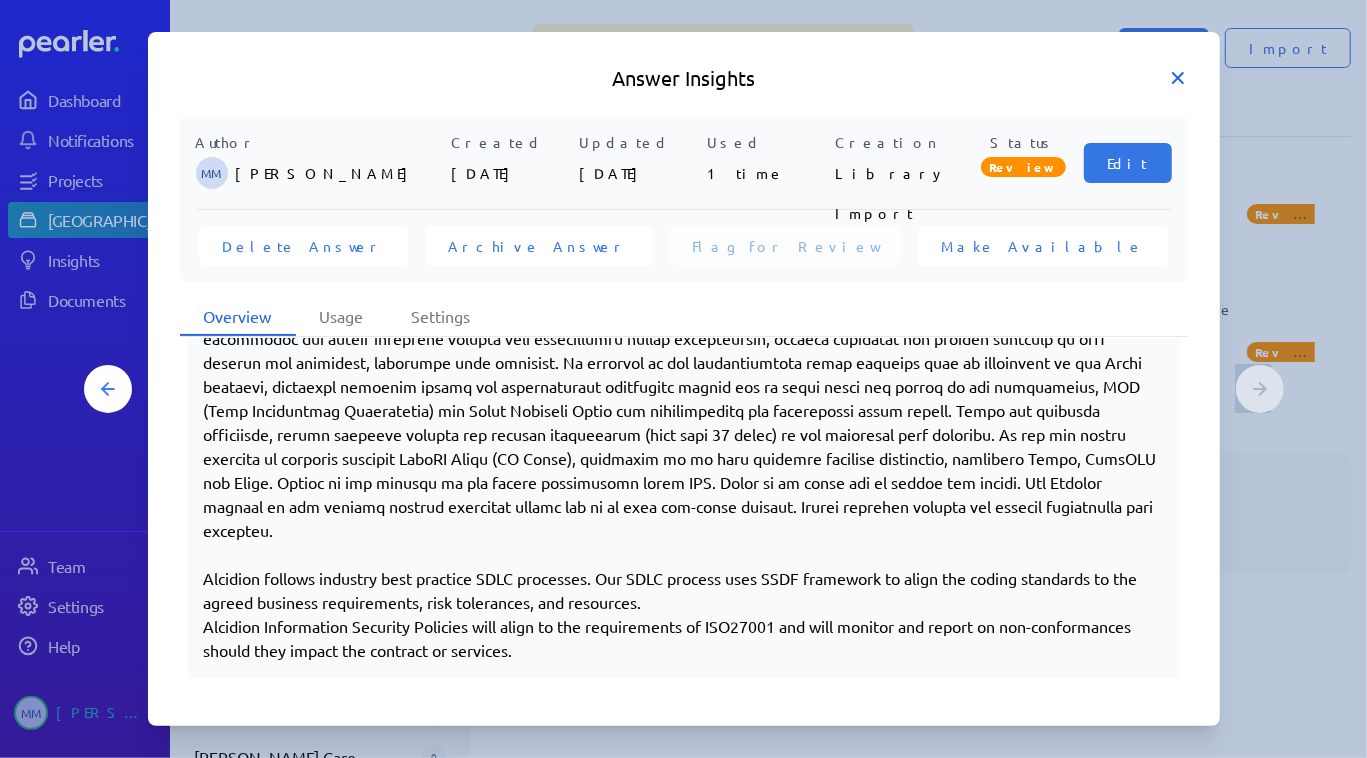 click 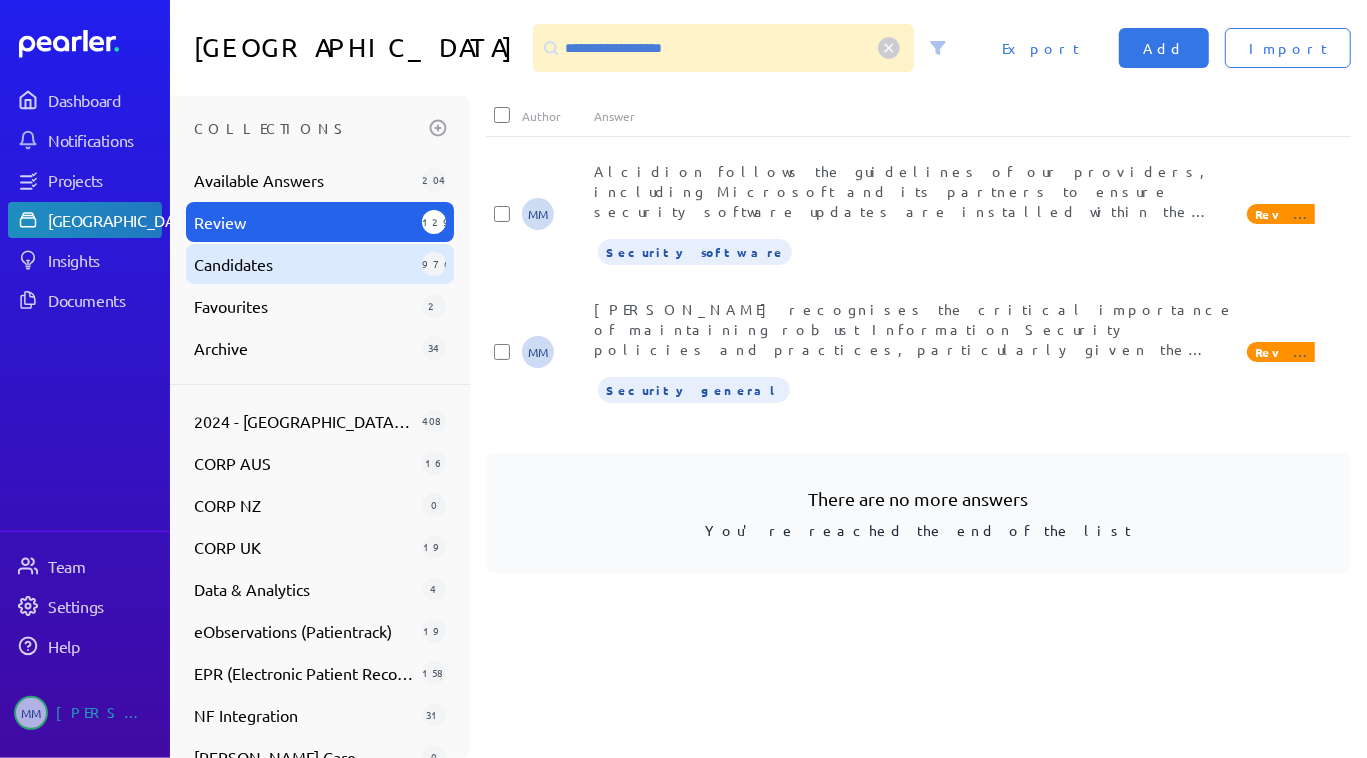 click on "Candidates" at bounding box center (304, 264) 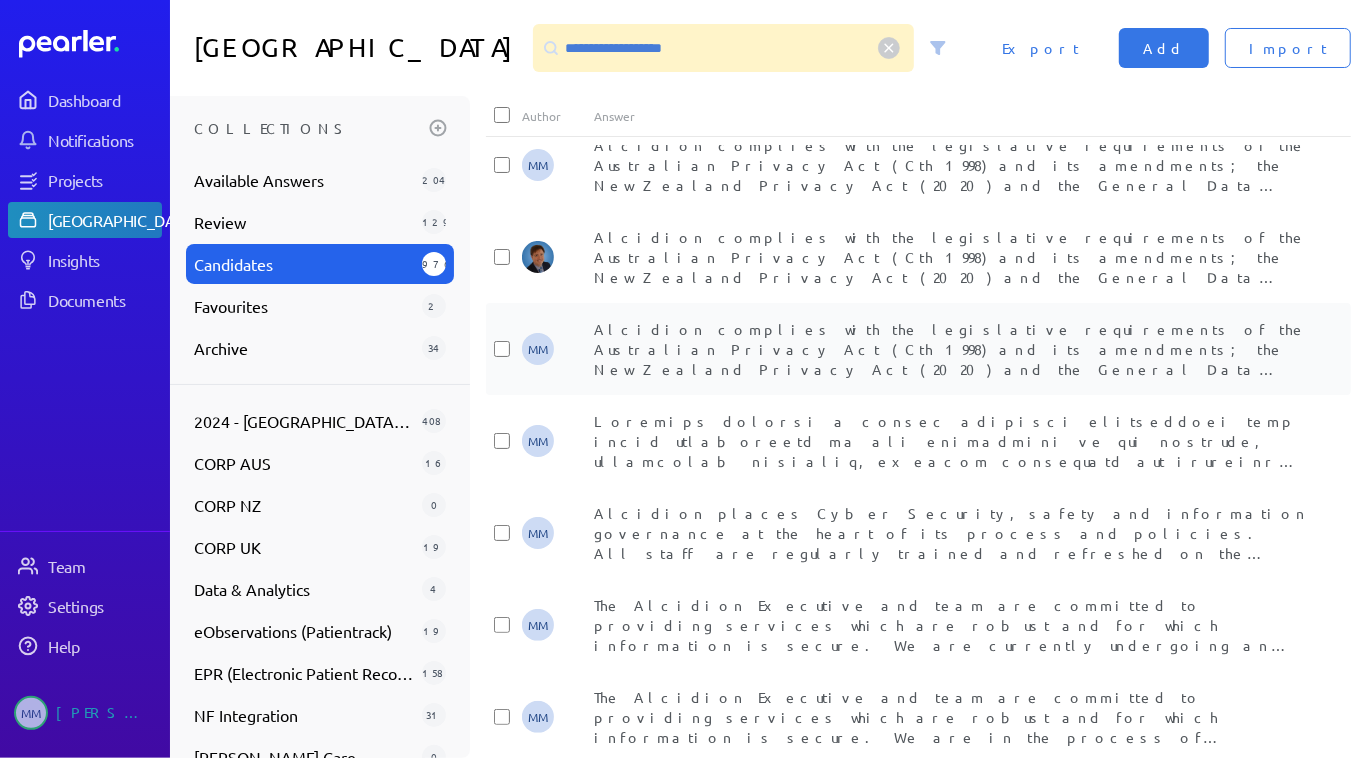 scroll, scrollTop: 90, scrollLeft: 0, axis: vertical 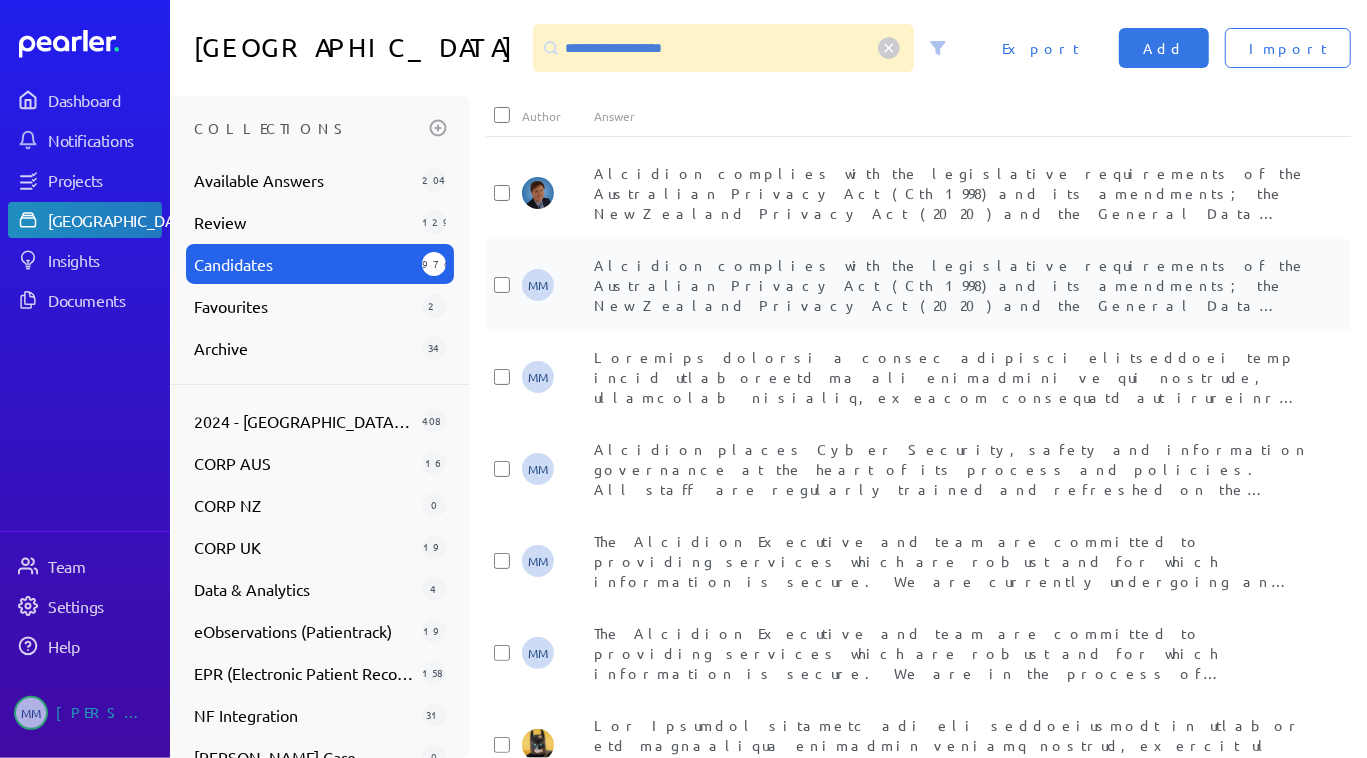 click on "Alcidion complies with the legislative requirements of the Australian Privacy Act (Cth 1998) and its amendments; the New Zealand Privacy Act (2020) and the General Data Protection Regulation (GDPR) (2016/679). Our team that oversees Security Risks includes our in house Legal Counsel,  Cyber Security Team  and Risk Management Team who are jointly responsible for ensuring the security of our solutions and supporting systems, and providing reports to our Board of Directors.
In addition to compliance to the respective jurisdictions' legislation, [PERSON_NAME] adheres to Cyber Essentials and Data Security and Protection Toolkit, which includes GDPR. [PERSON_NAME] has a Personal Information register which is used to capture the data we process, how it is managed, who has access to it, how it is protected and the classification of the sensitivity of the data. This is captured and reviewed as part of our Information Security approach and is regularly reviewed." at bounding box center [950, 455] 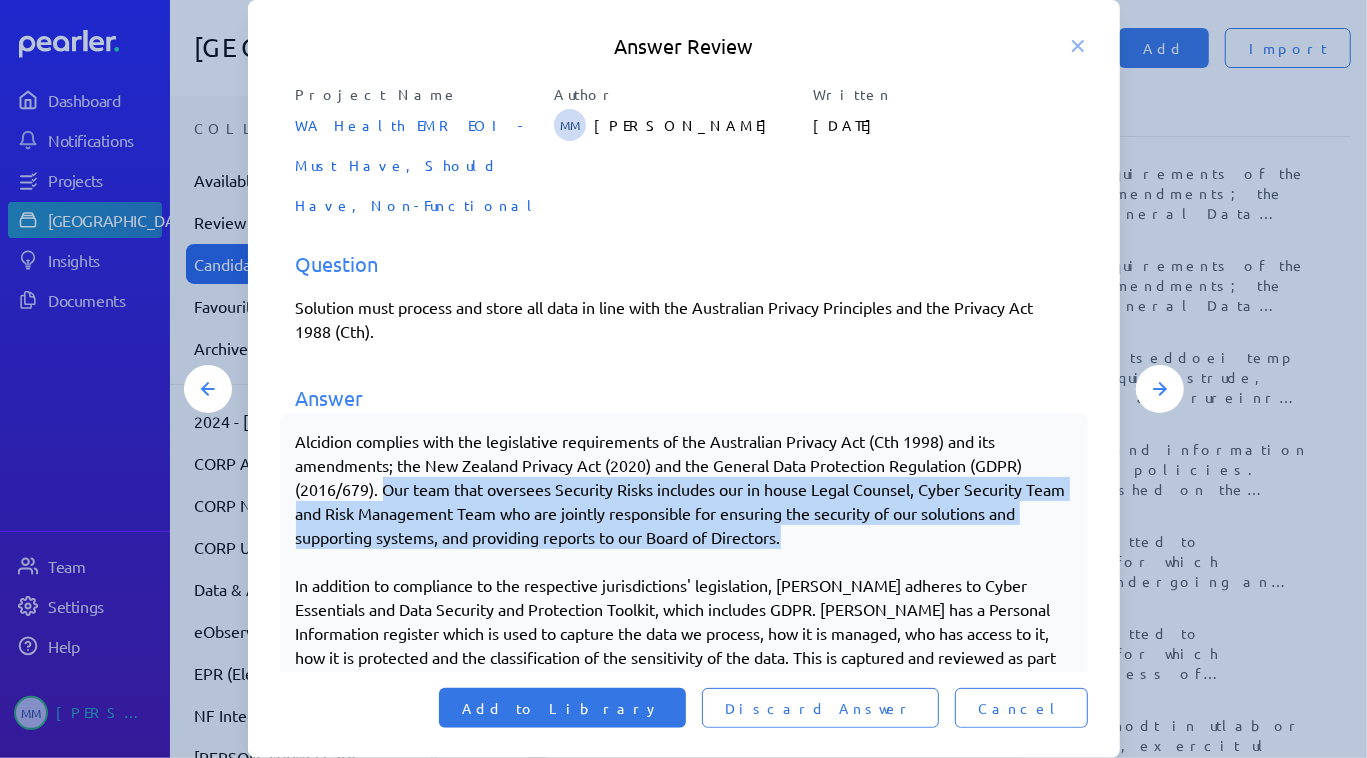 drag, startPoint x: 813, startPoint y: 499, endPoint x: 384, endPoint y: 448, distance: 432.02084 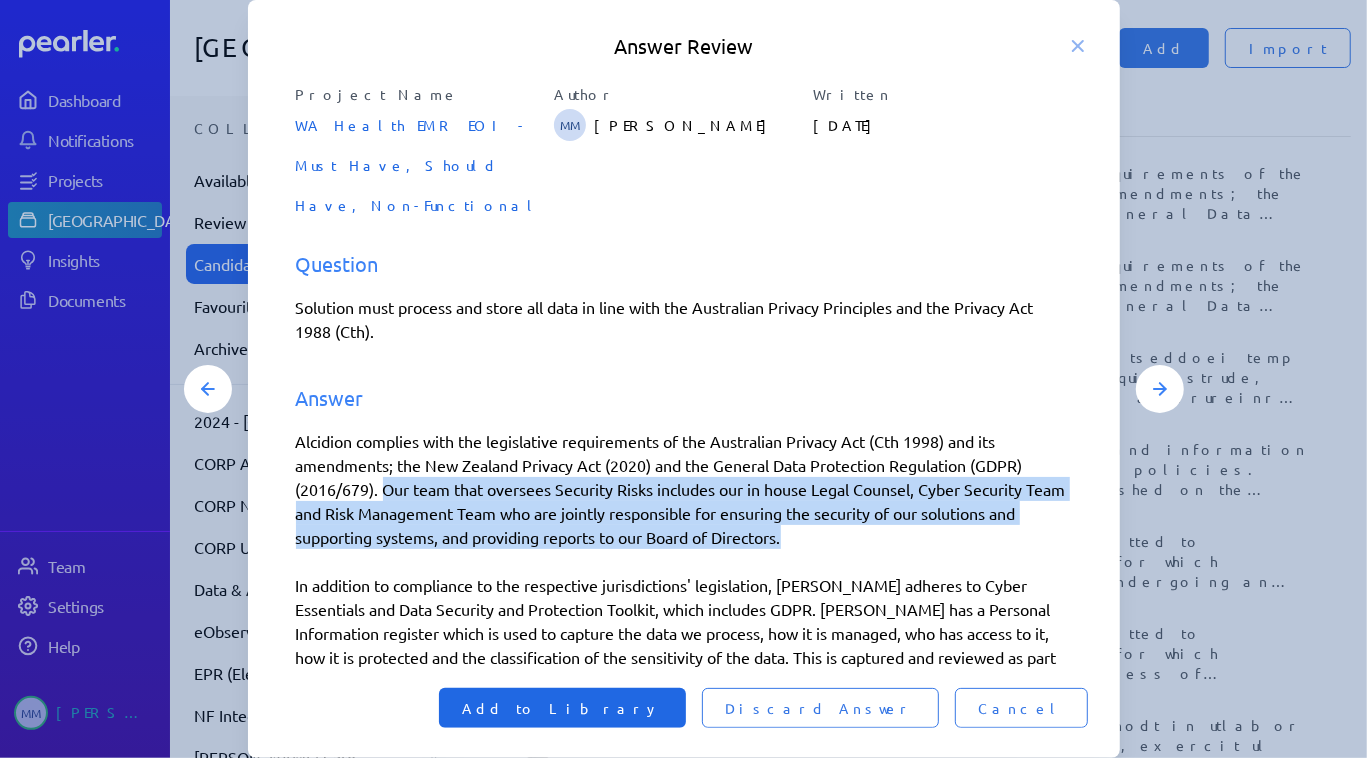 click on "Add to Library" at bounding box center [562, 708] 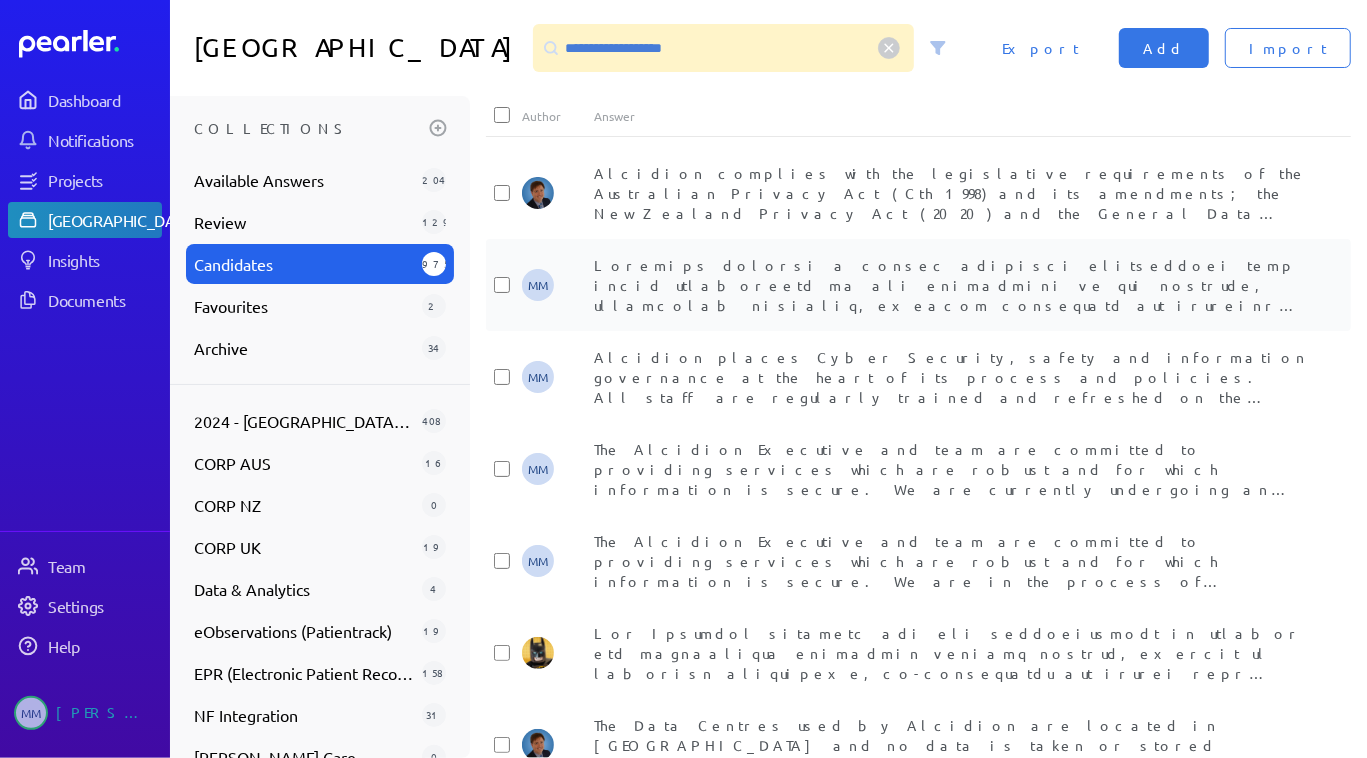 click on "MM cyber security team  for patching and upgrades. Further, we progress regular cyber security assessments of our products to identify and proactively address any vulnerabilities." at bounding box center [918, 285] 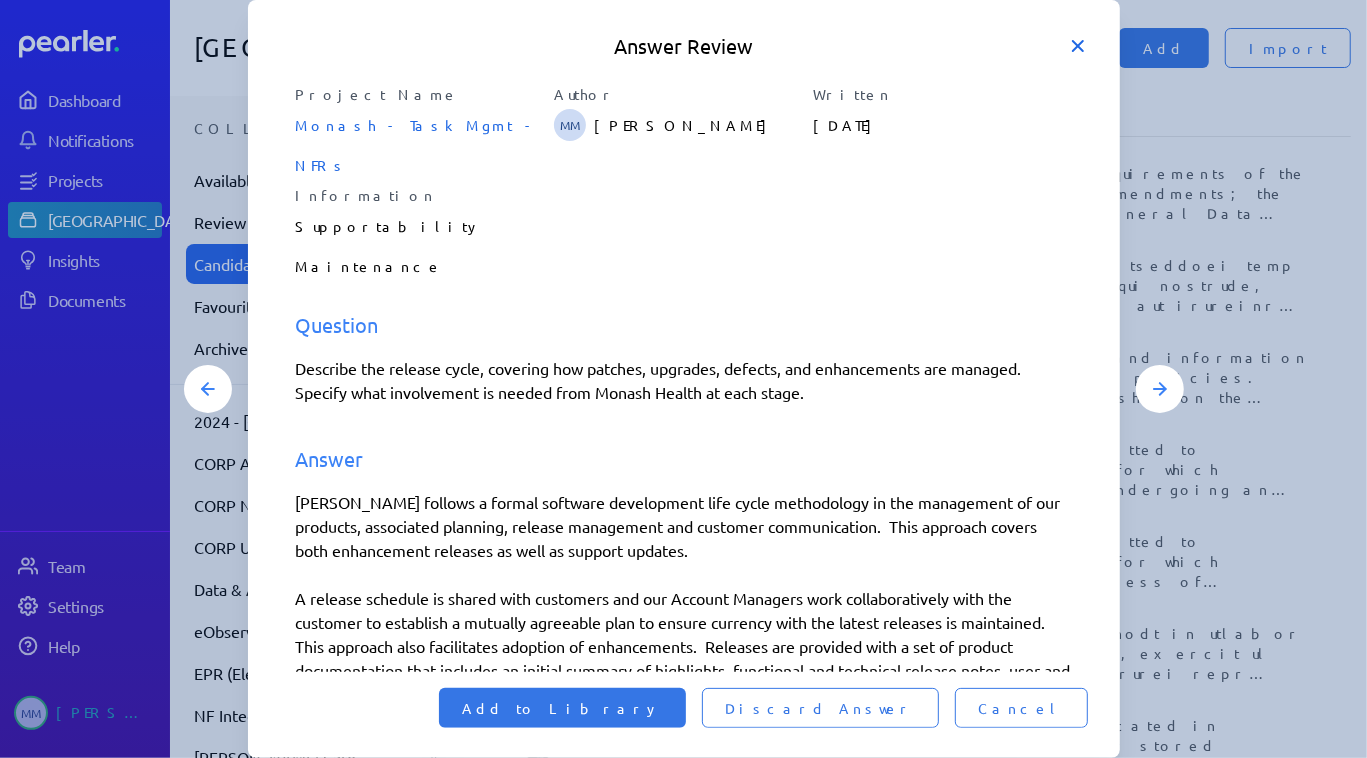 click 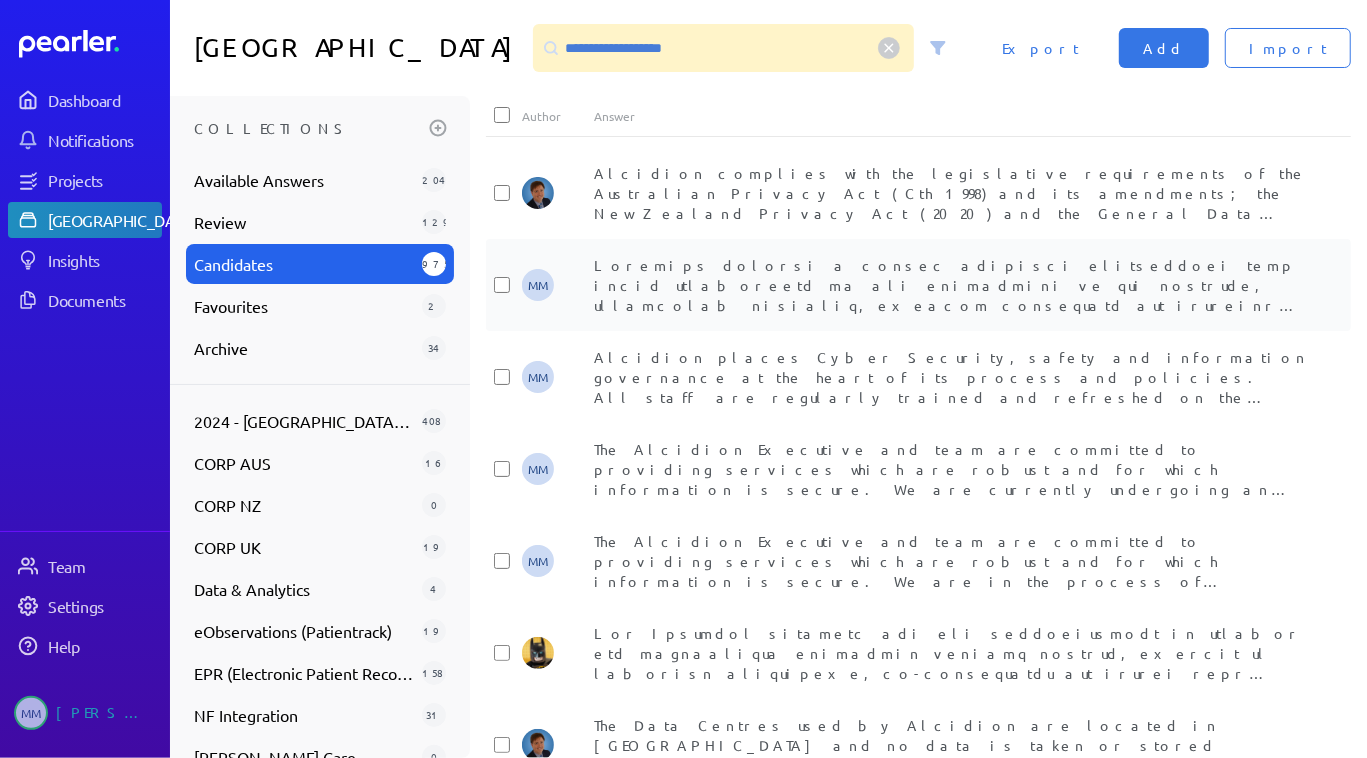 click on "cyber security team  for patching and upgrades. Further, we progress regular cyber security assessments of our products to identify and proactively address any vulnerabilities." at bounding box center (954, 285) 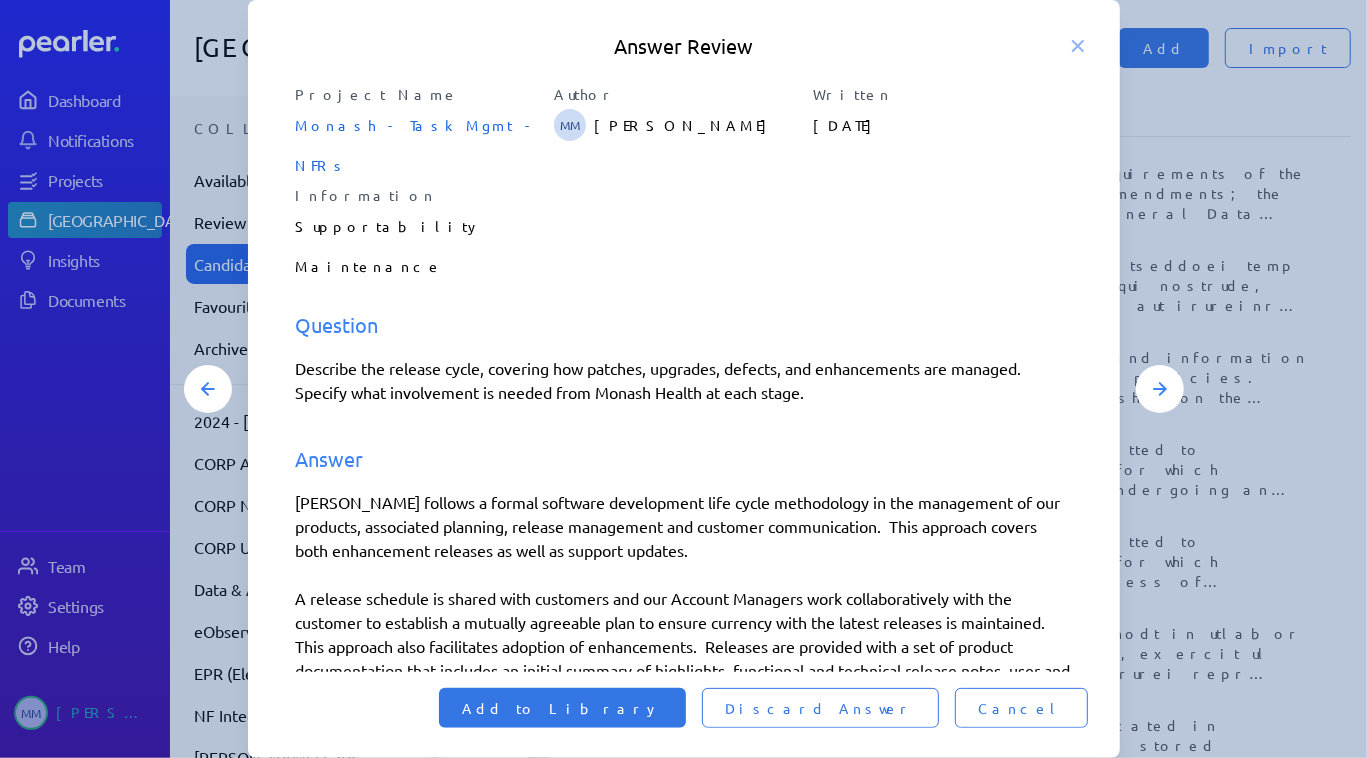 click on "Project Name Monash - Task Mgmt - NFRs Author MM [PERSON_NAME] Written [DATE] Information Supportability
Maintenance Question Describe the release cycle, covering how patches, upgrades, defects, and enhancements are managed. Specify what involvement is needed from Monash Health at each stage. Answer Alcidion follows a formal software development life cycle methodology in the management of our products, associated planning, release management and customer communication.  This approach covers both enhancement releases as well as support updates. A release schedule is shared with customers and our Account Managers work collaboratively with the customer to establish a mutually agreeable plan to ensure currency with the latest releases is maintained.  This approach also facilitates adoption of enhancements.  Releases are provided with a set of product documentation that includes an initial summary of highlights, functional and technical release notes, user and configuration guides." at bounding box center (684, 619) 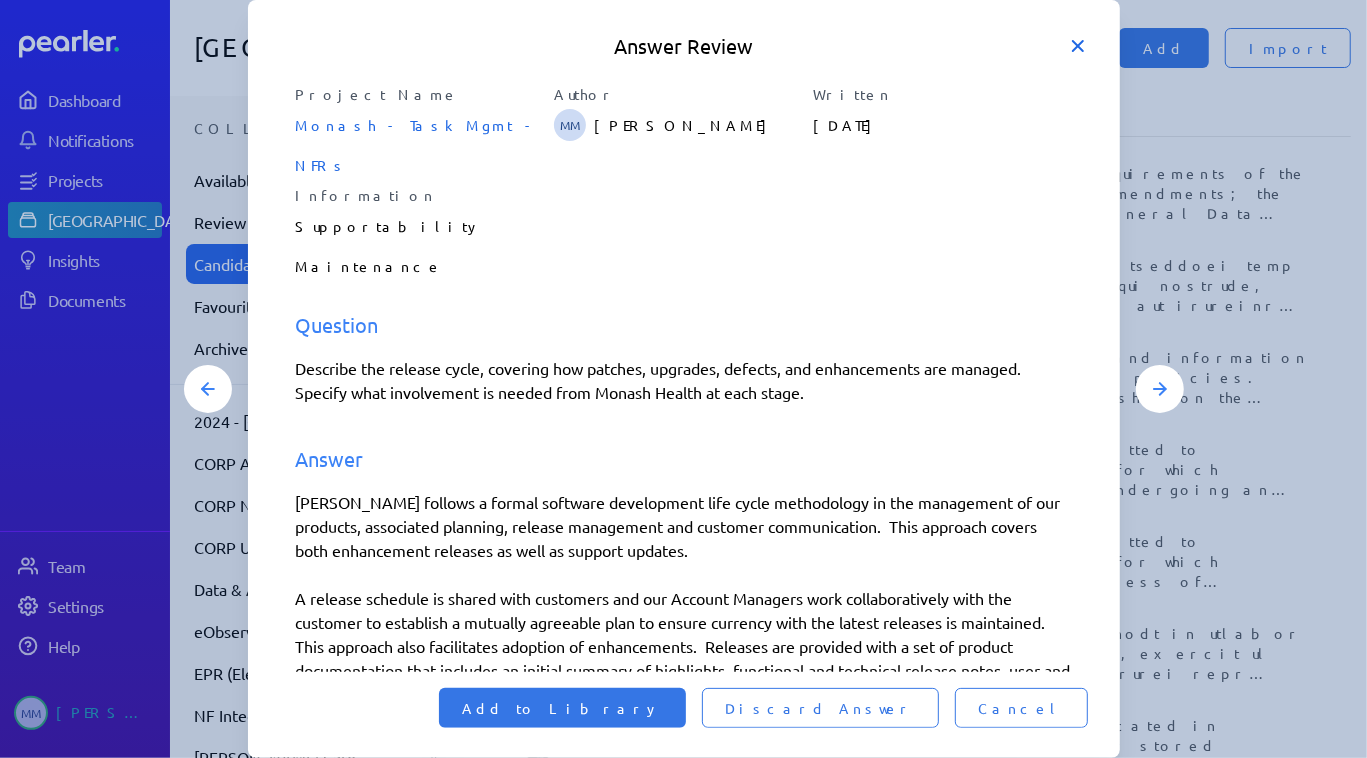 click 